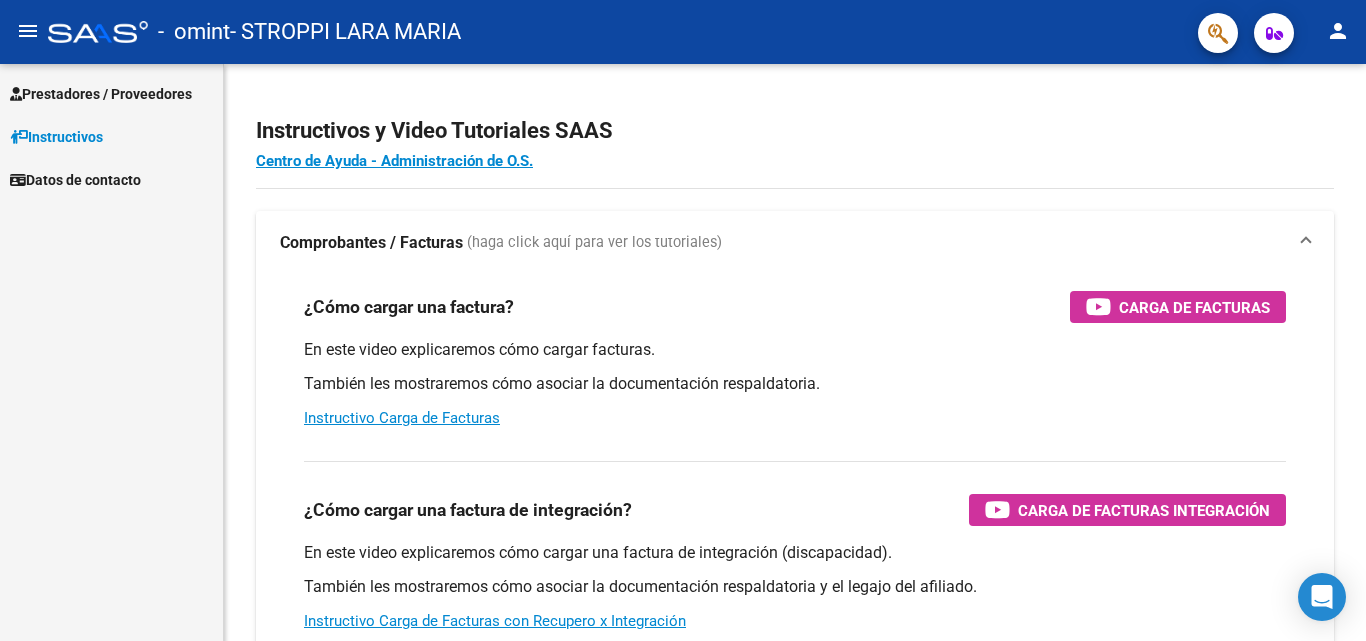 scroll, scrollTop: 0, scrollLeft: 0, axis: both 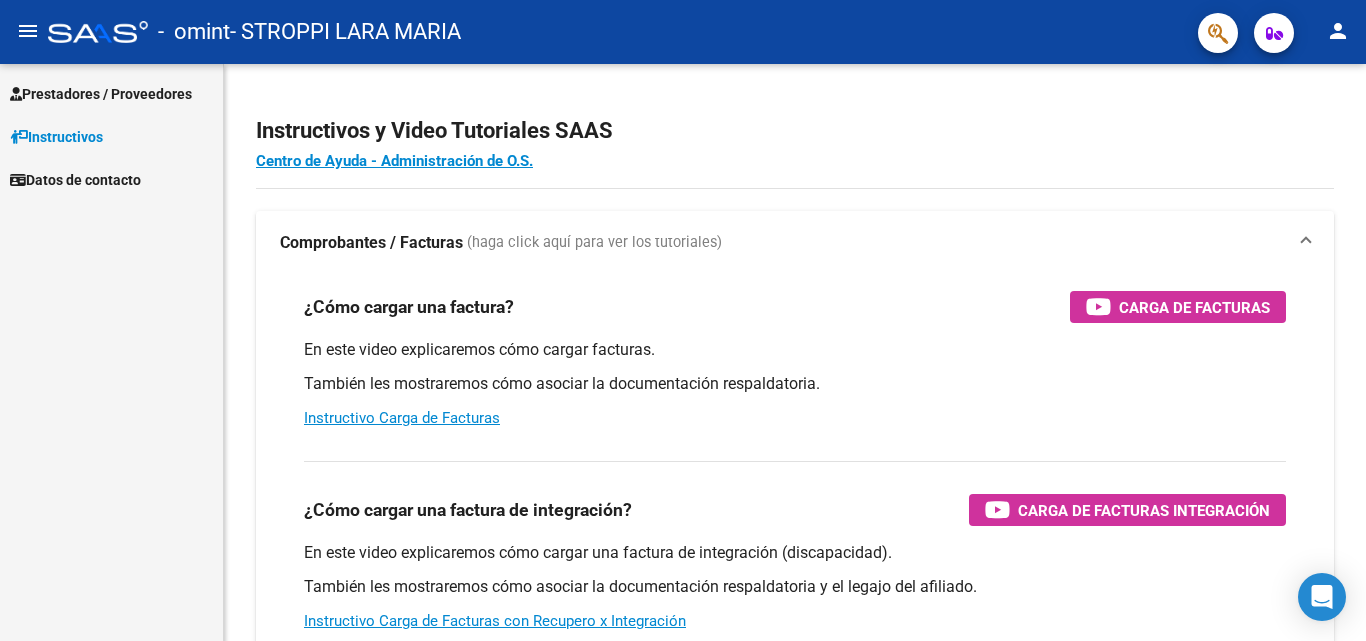 click on "Prestadores / Proveedores" at bounding box center (101, 94) 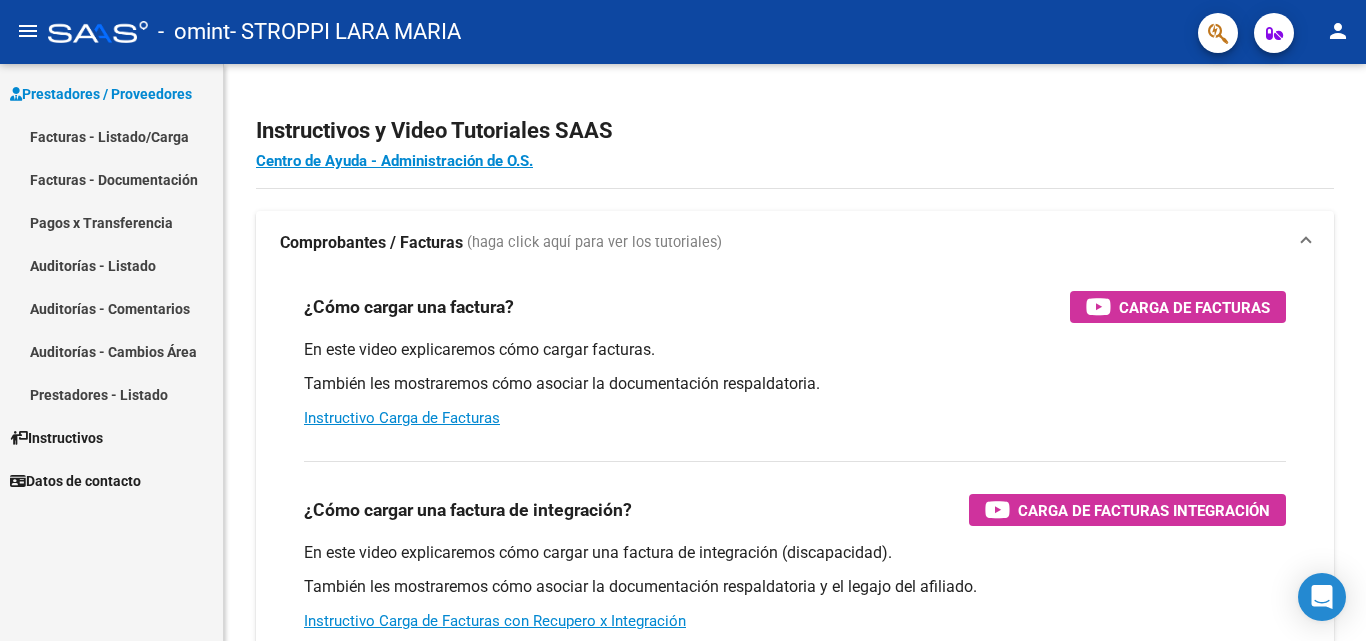 click on "Facturas - Listado/Carga" at bounding box center (111, 136) 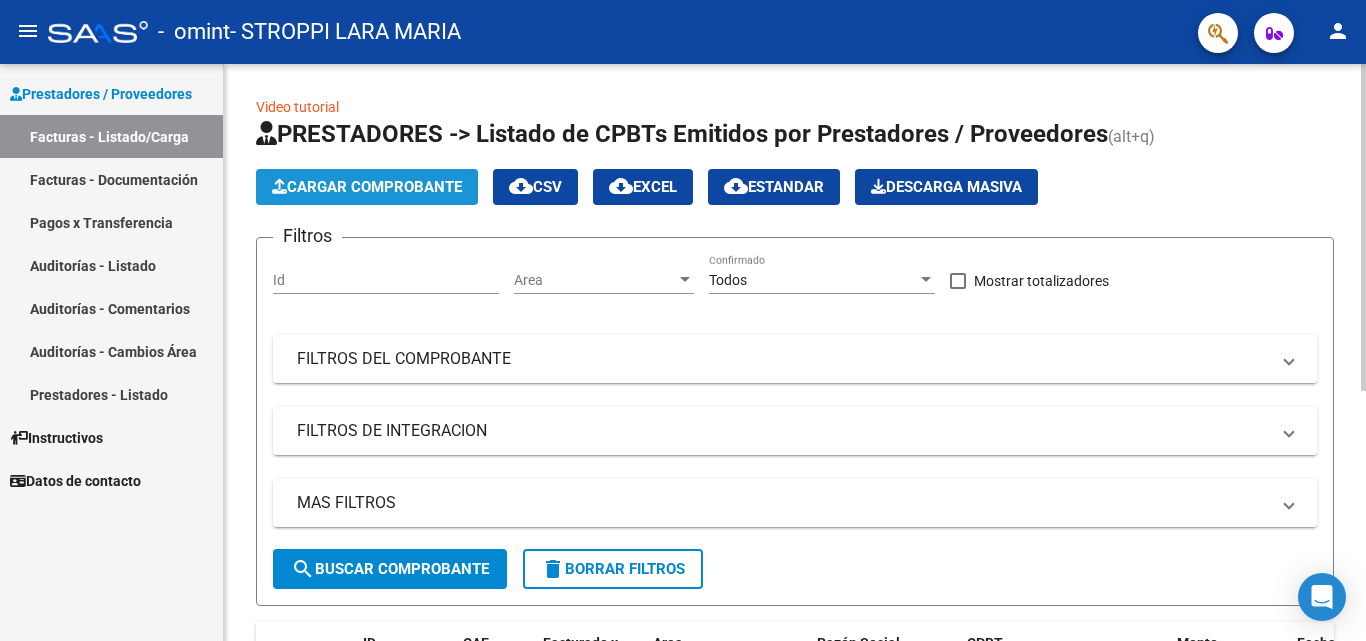 click on "Cargar Comprobante" 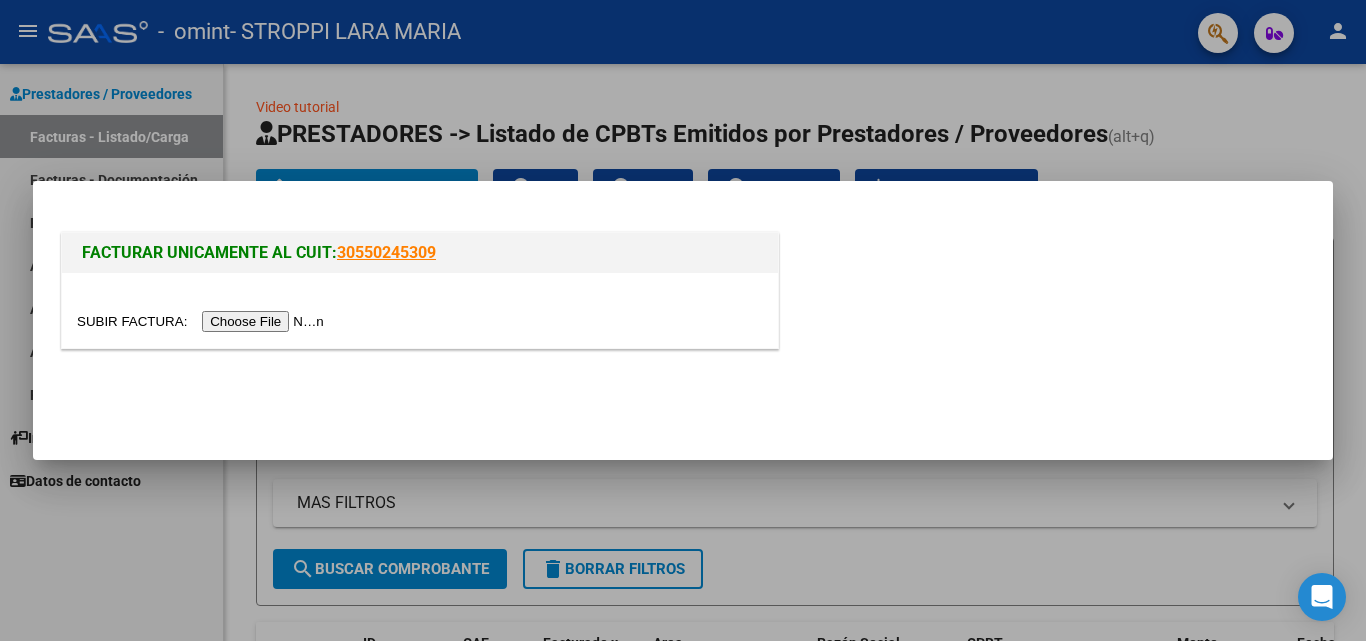 click at bounding box center [203, 321] 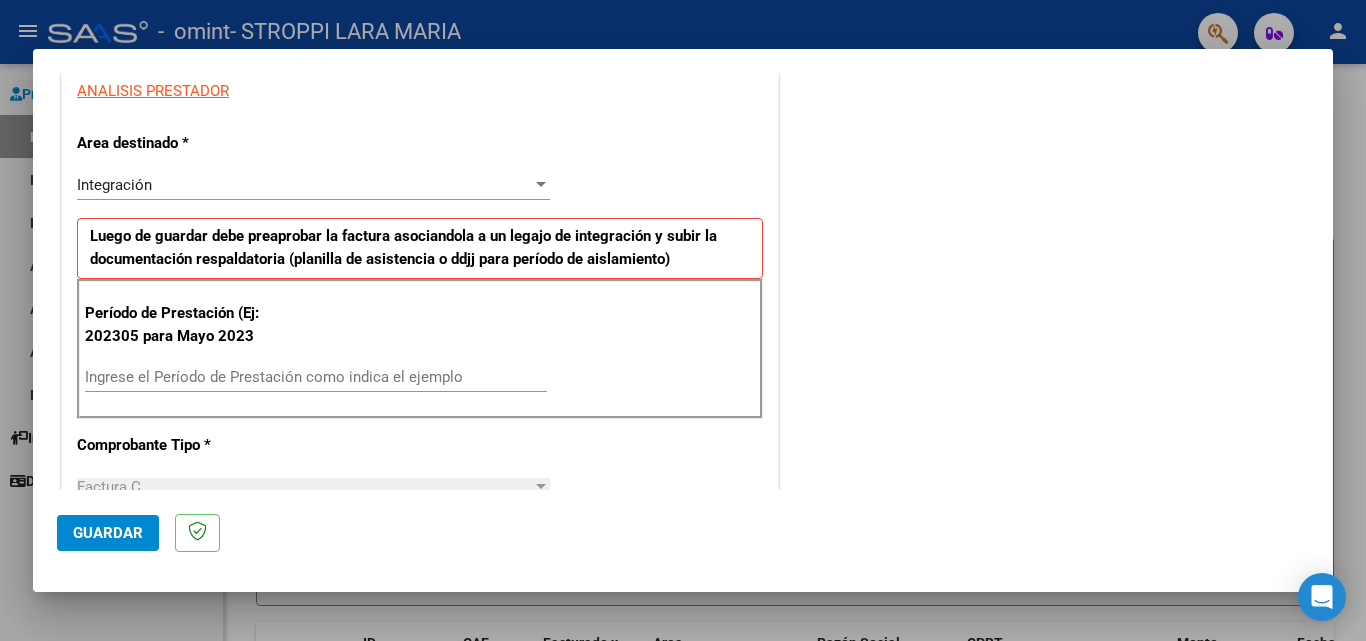 scroll, scrollTop: 402, scrollLeft: 0, axis: vertical 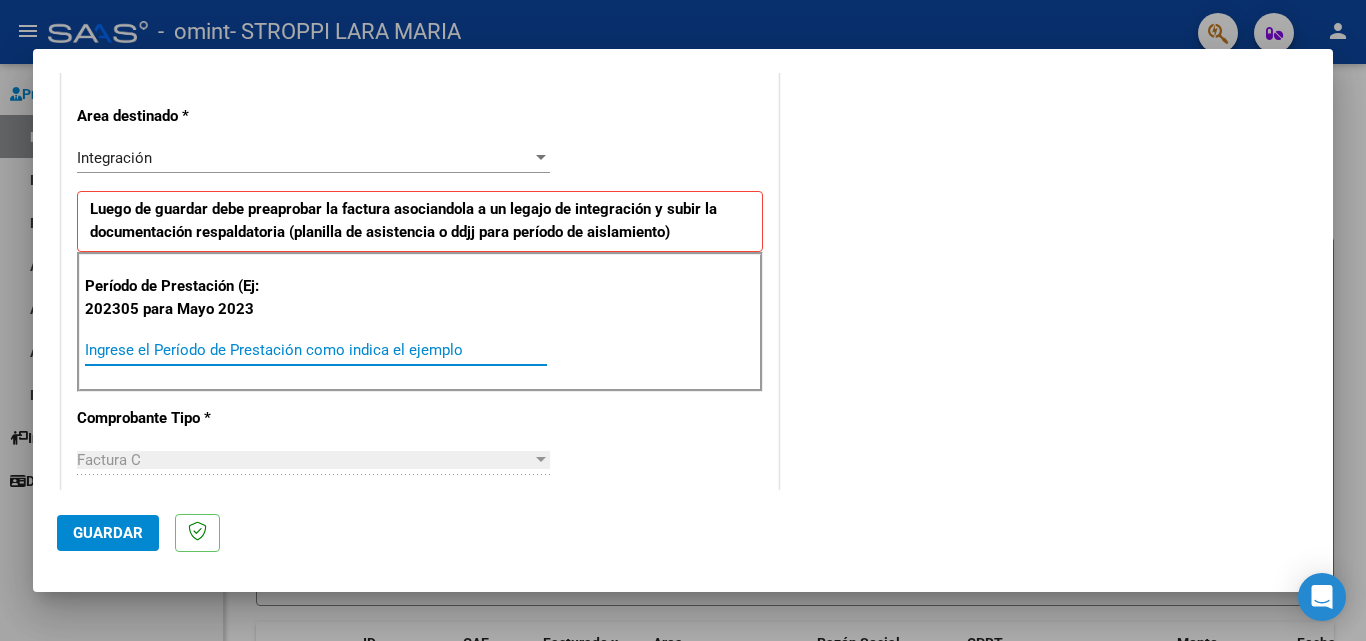 click on "Ingrese el Período de Prestación como indica el ejemplo" at bounding box center [316, 350] 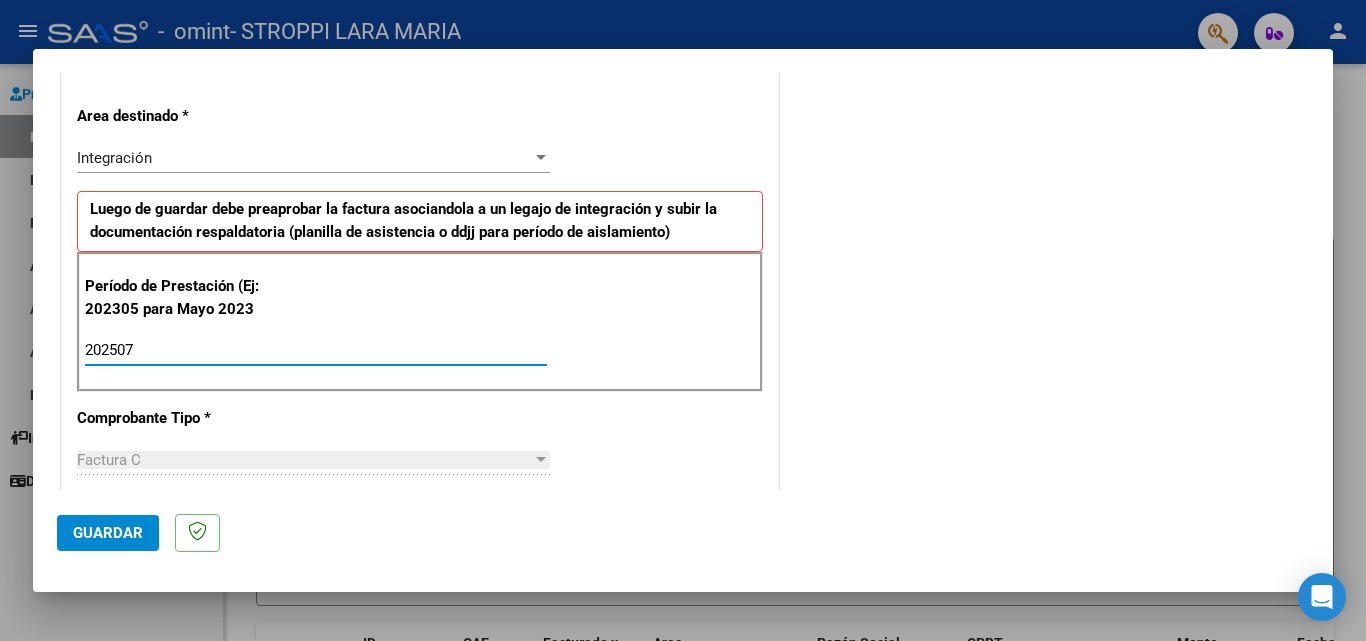 type on "202507" 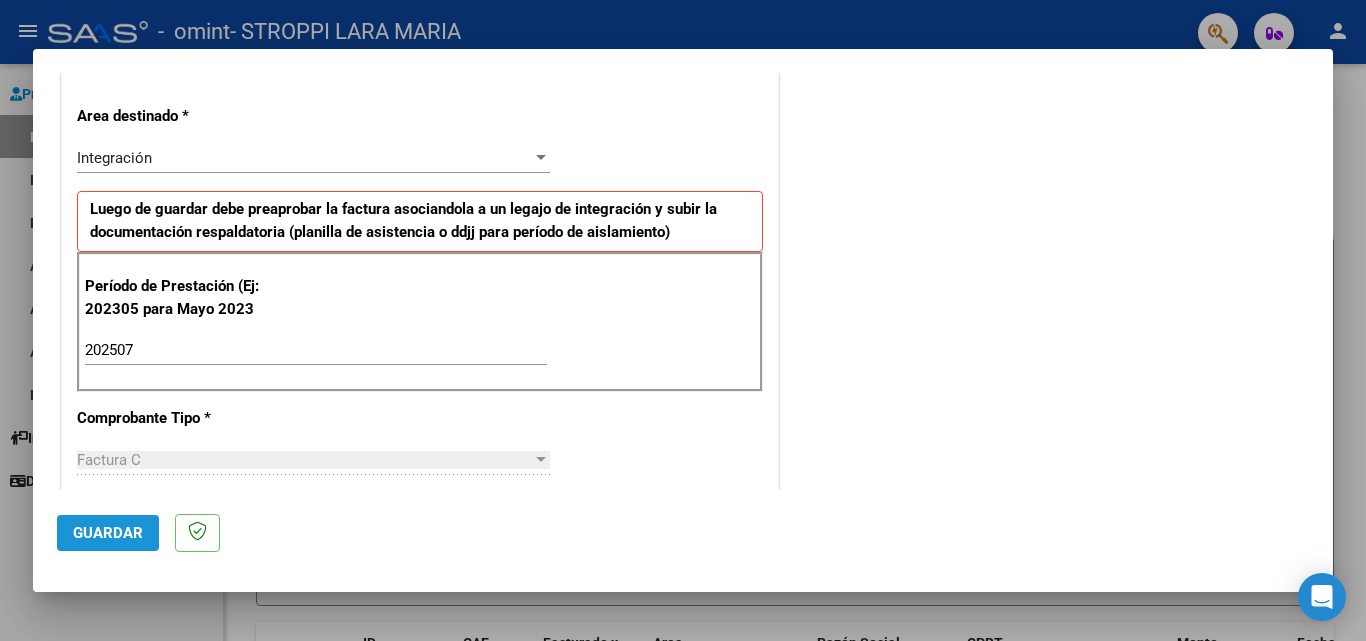 click on "Guardar" 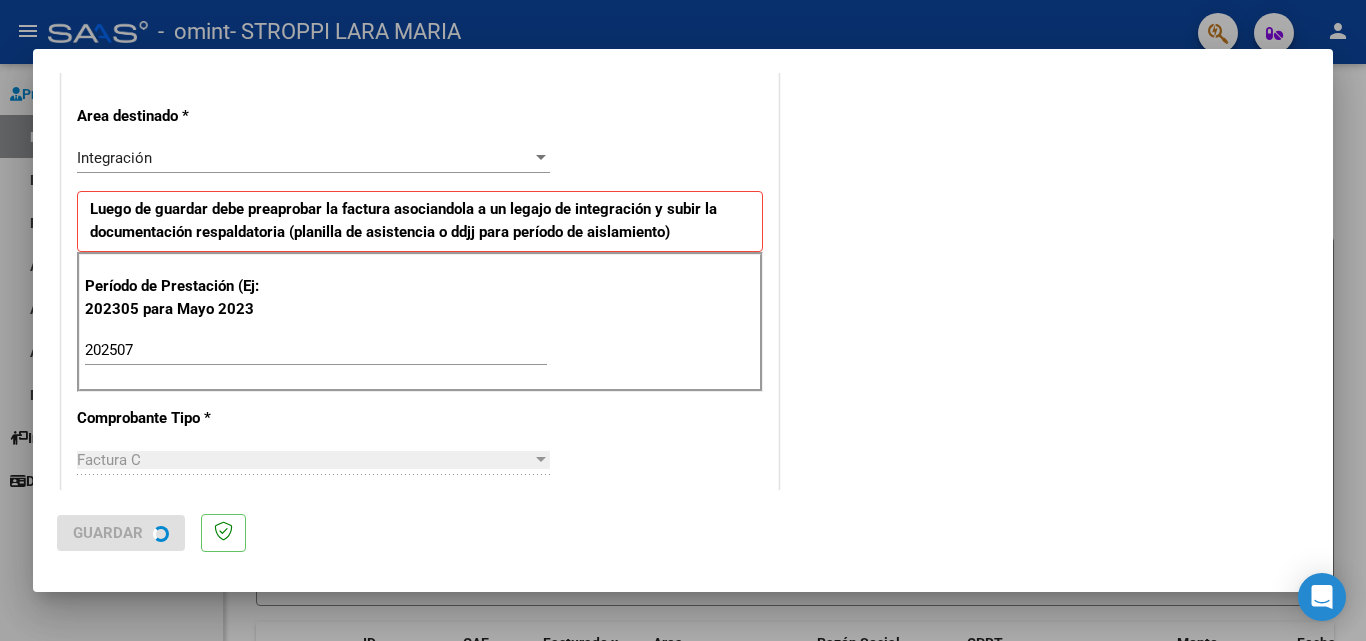 scroll, scrollTop: 0, scrollLeft: 0, axis: both 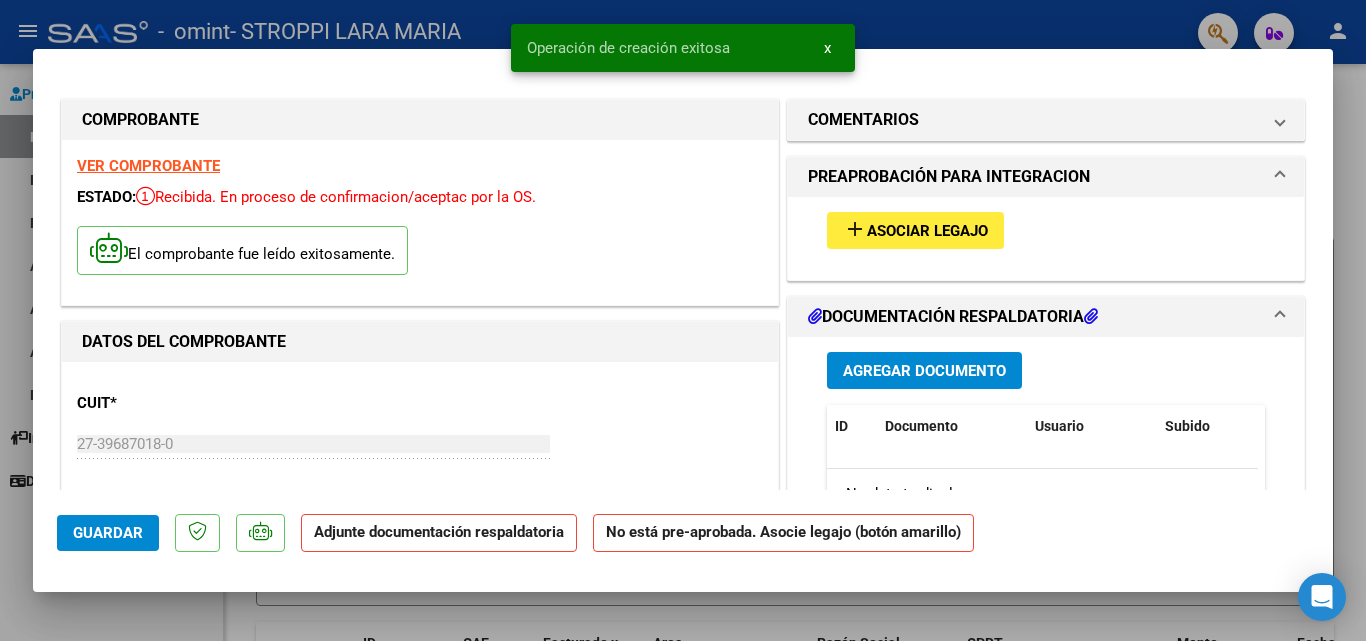 click on "Asociar Legajo" at bounding box center [927, 231] 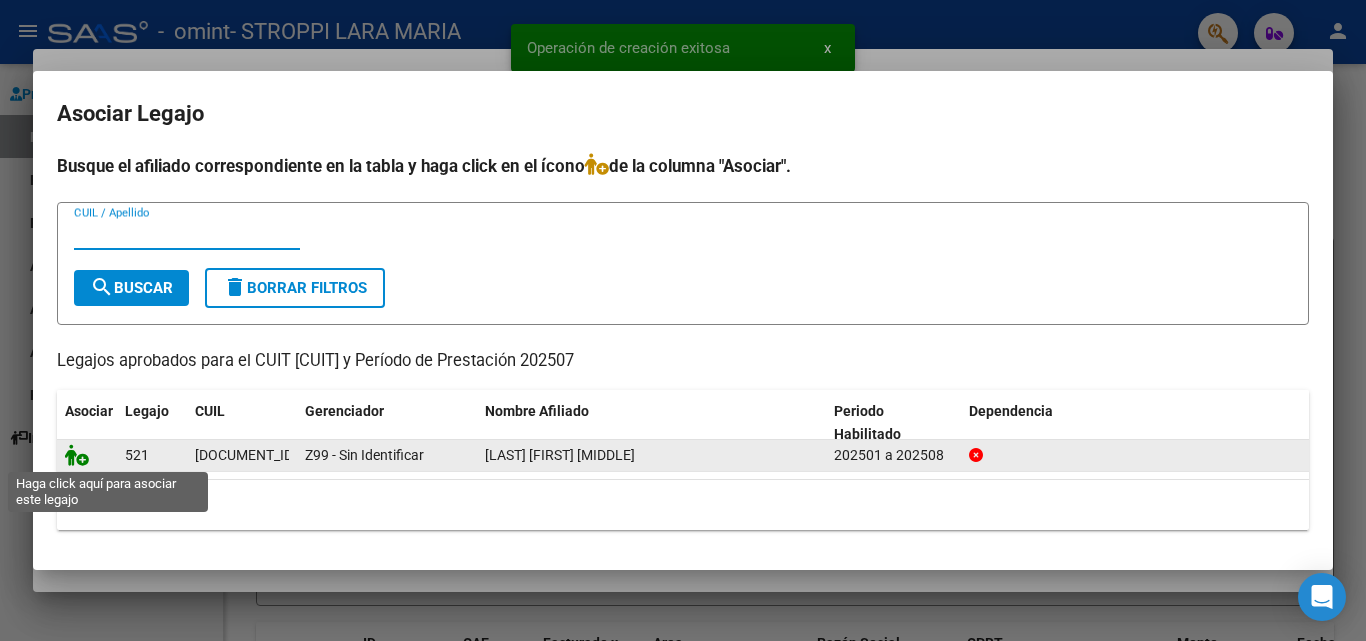 click 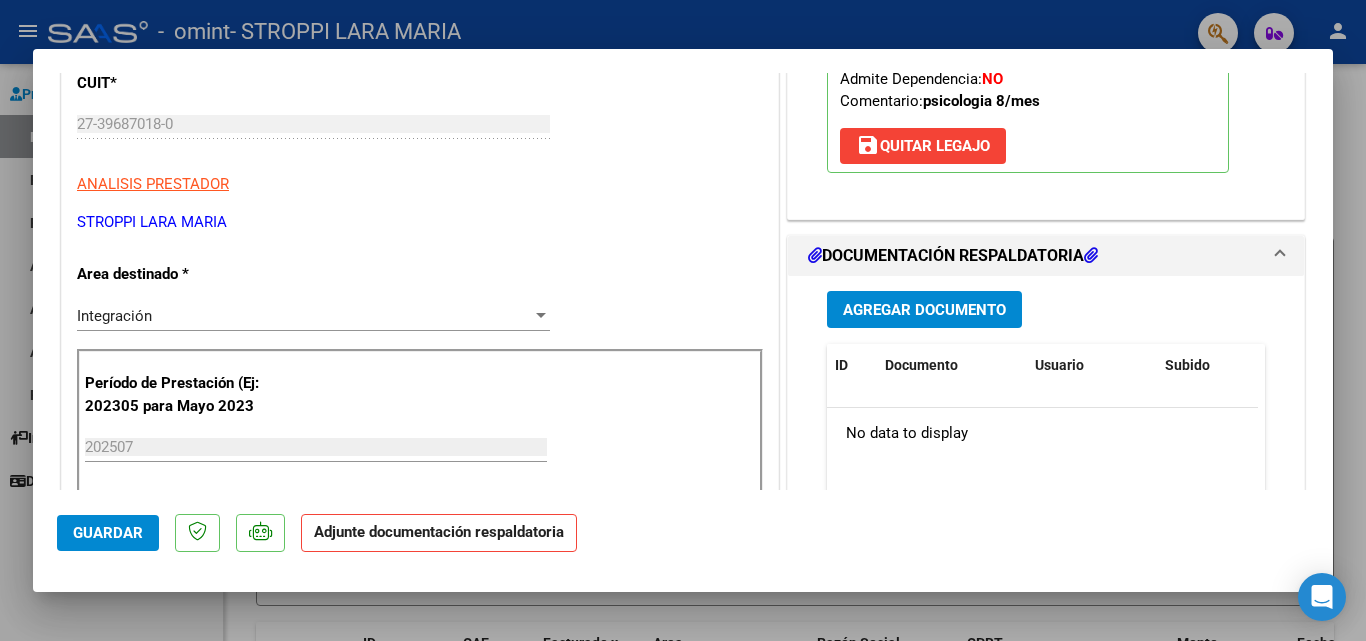 scroll, scrollTop: 404, scrollLeft: 0, axis: vertical 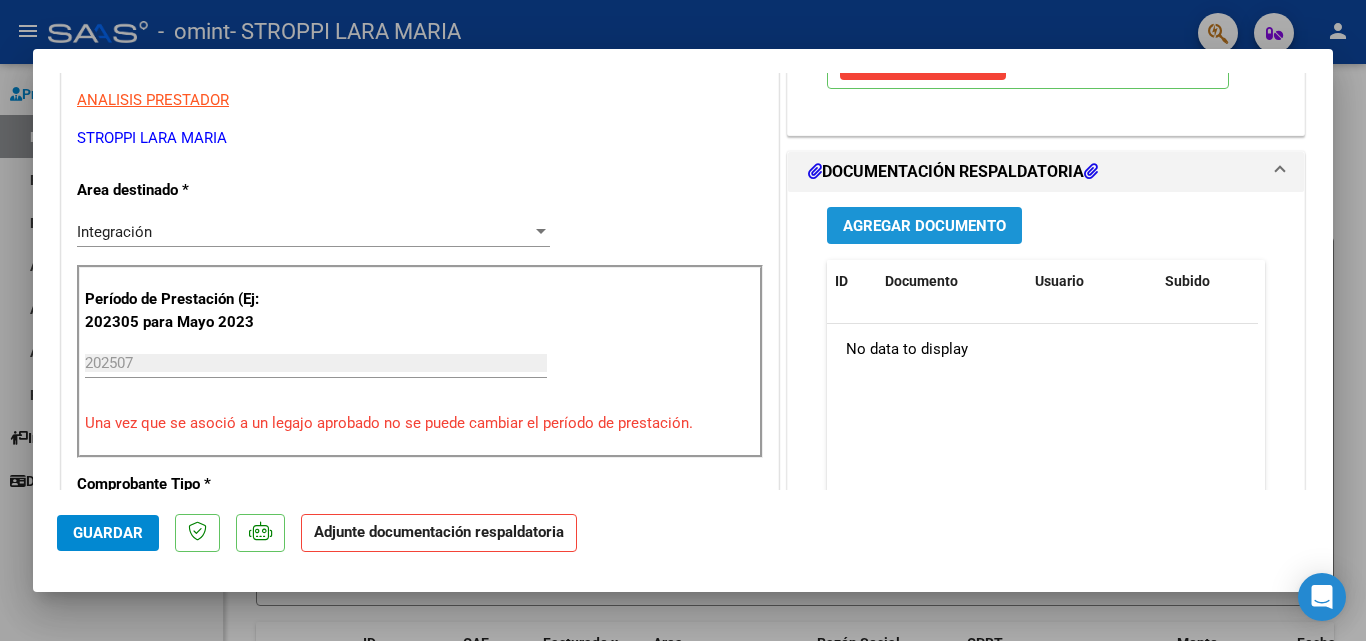 click on "Agregar Documento" at bounding box center (924, 225) 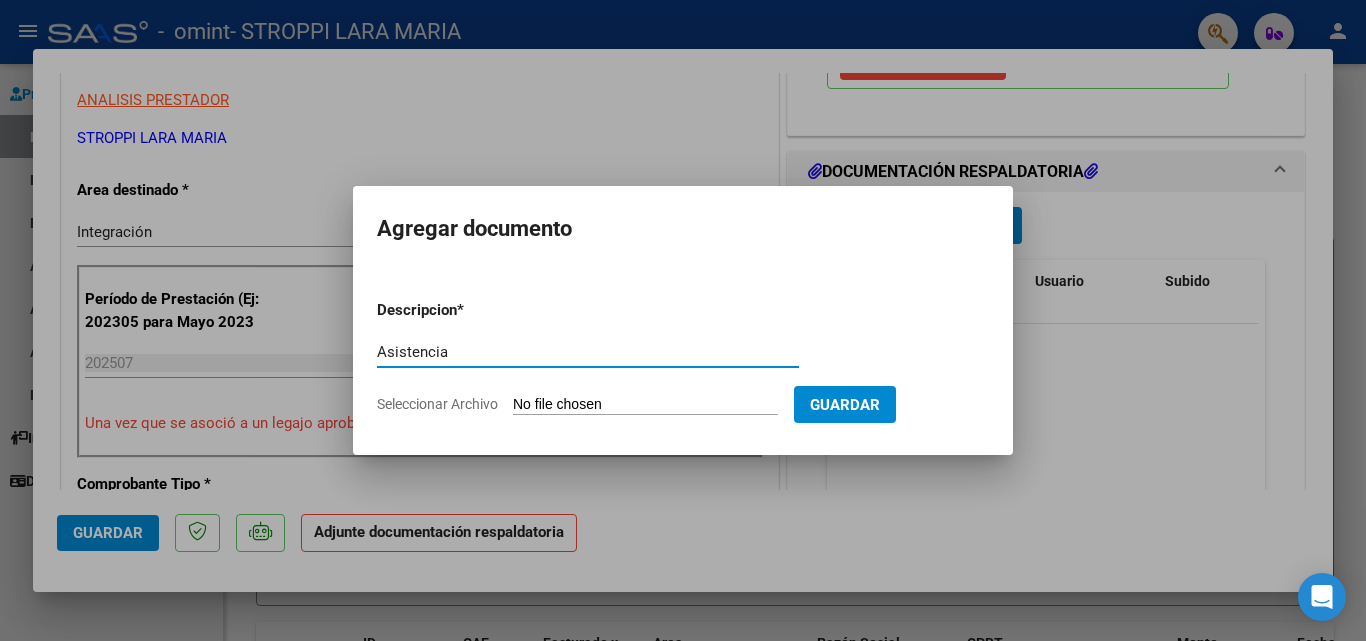 type on "Asistencia" 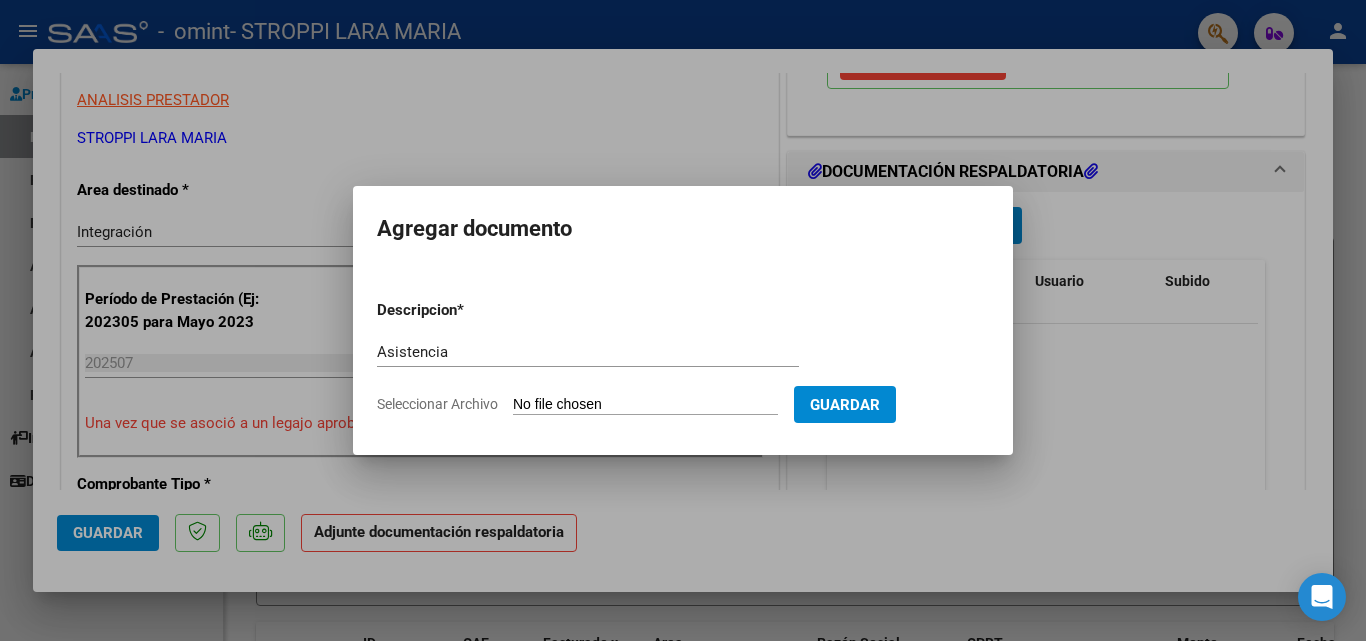 click on "Seleccionar Archivo" at bounding box center (645, 405) 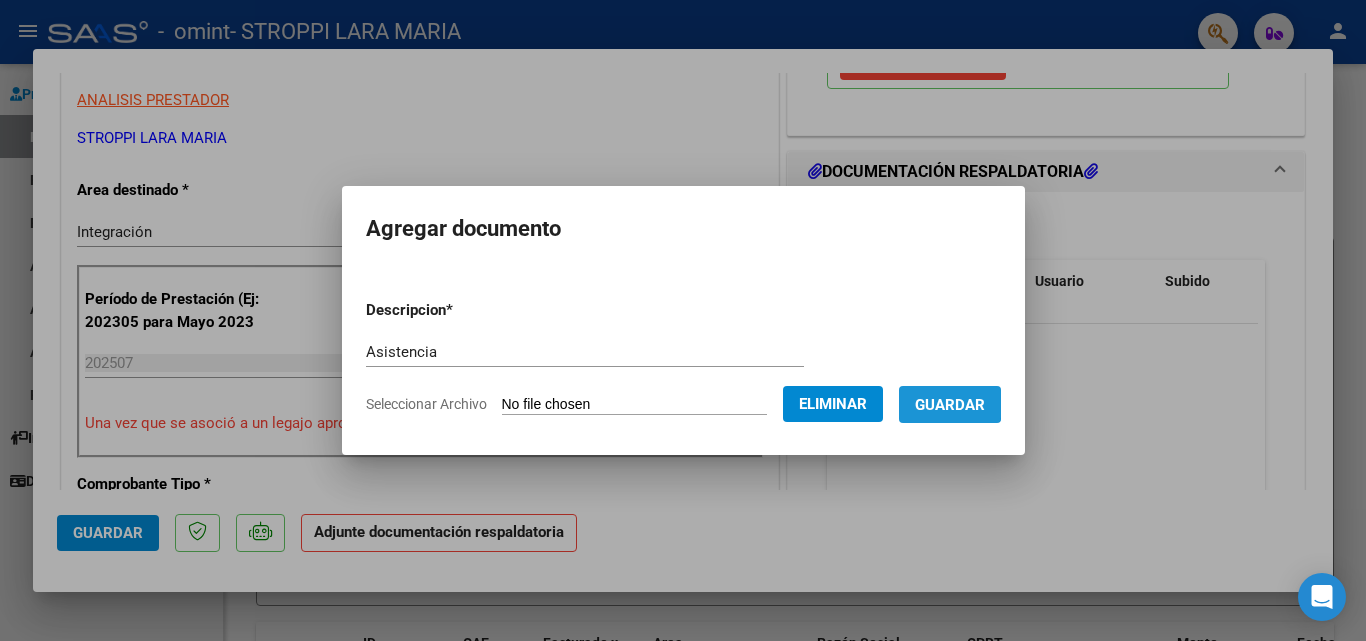 click on "Guardar" at bounding box center [950, 405] 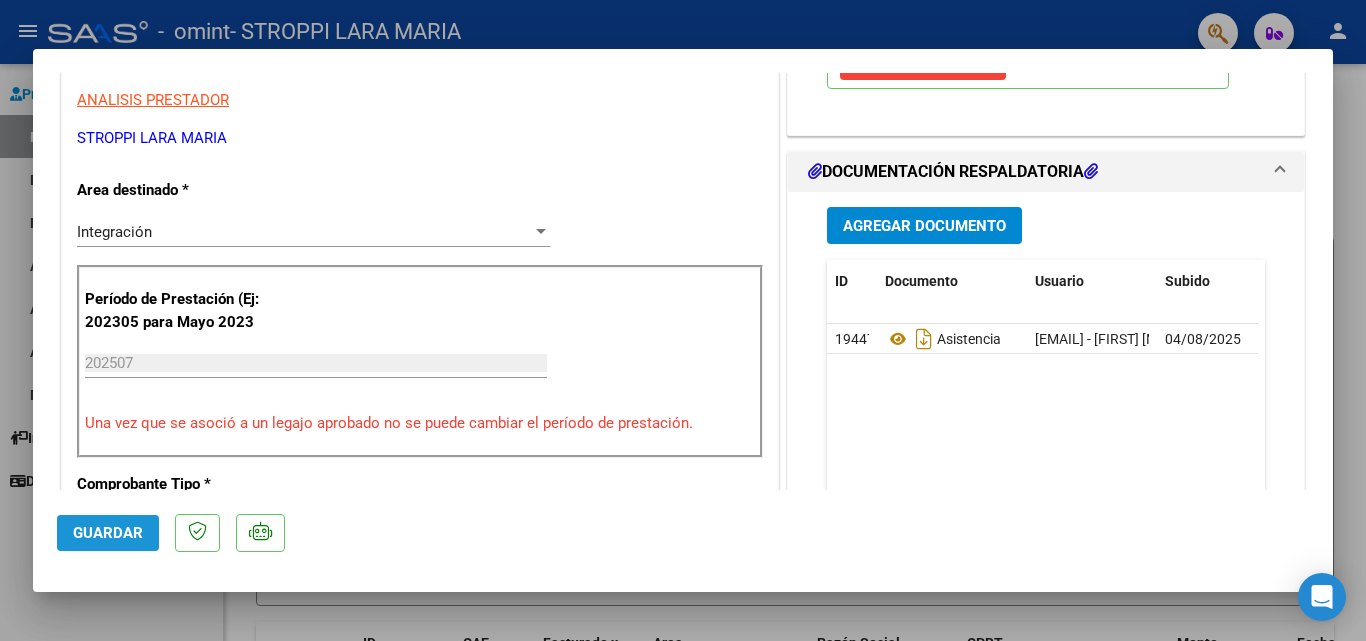 click on "Guardar" 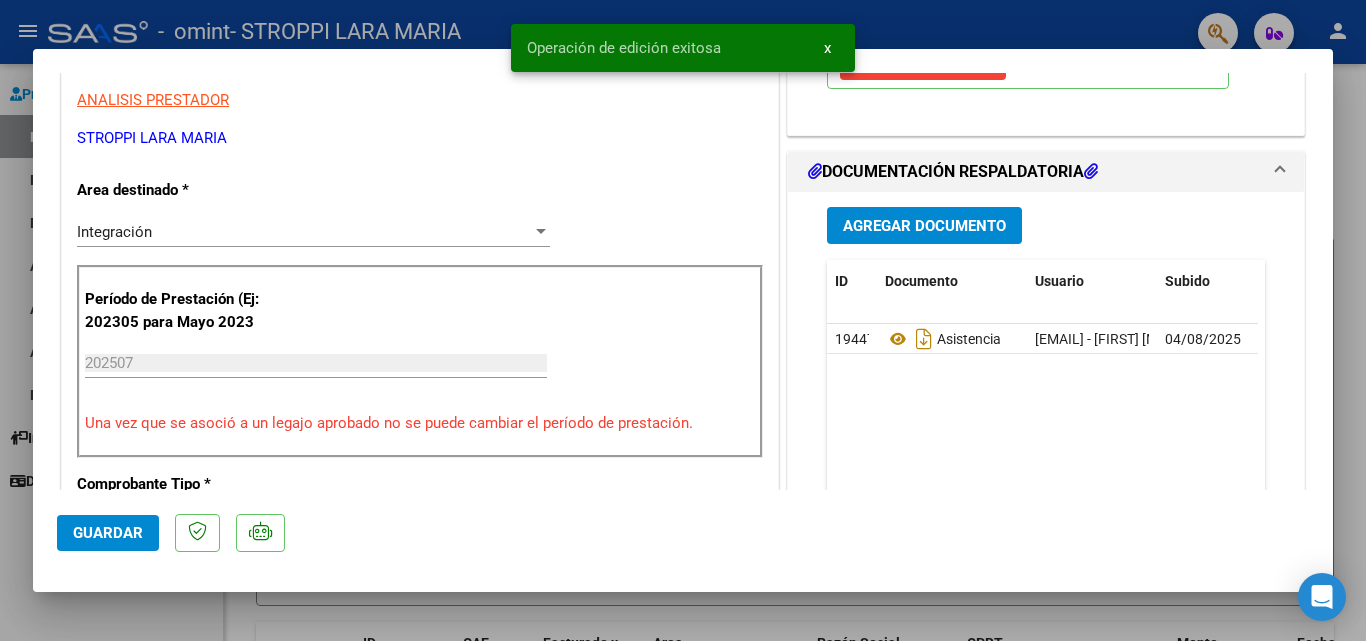 click at bounding box center (683, 320) 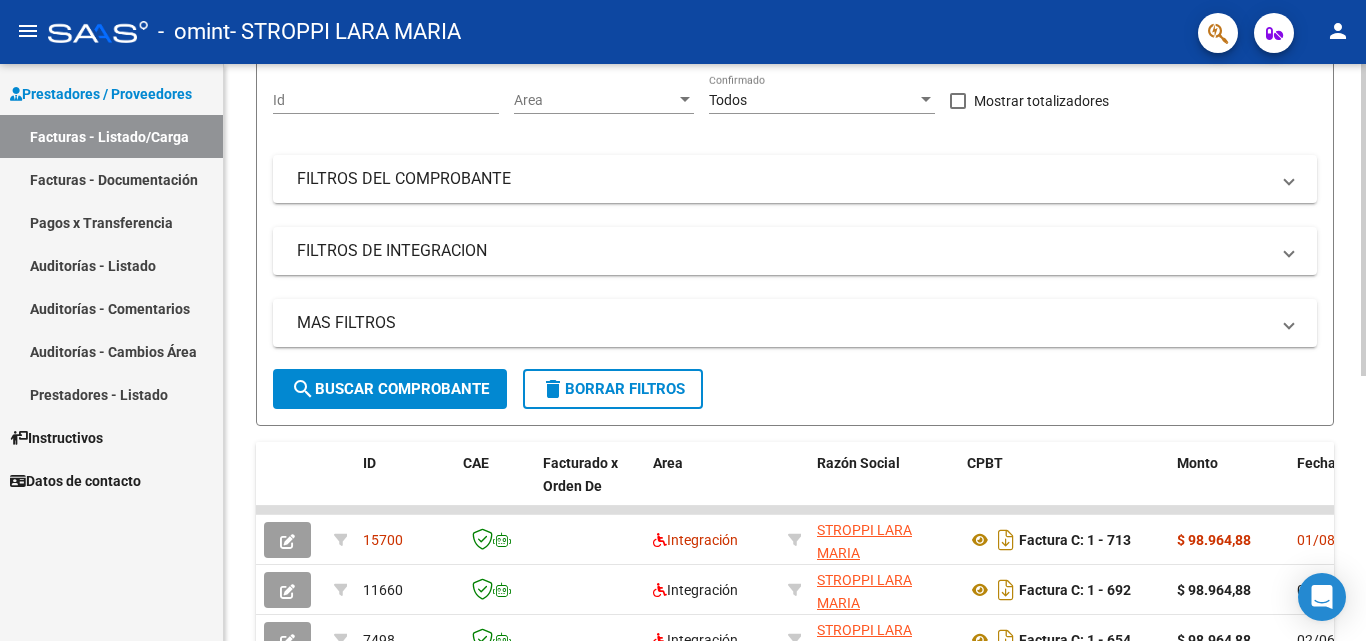 scroll, scrollTop: 187, scrollLeft: 0, axis: vertical 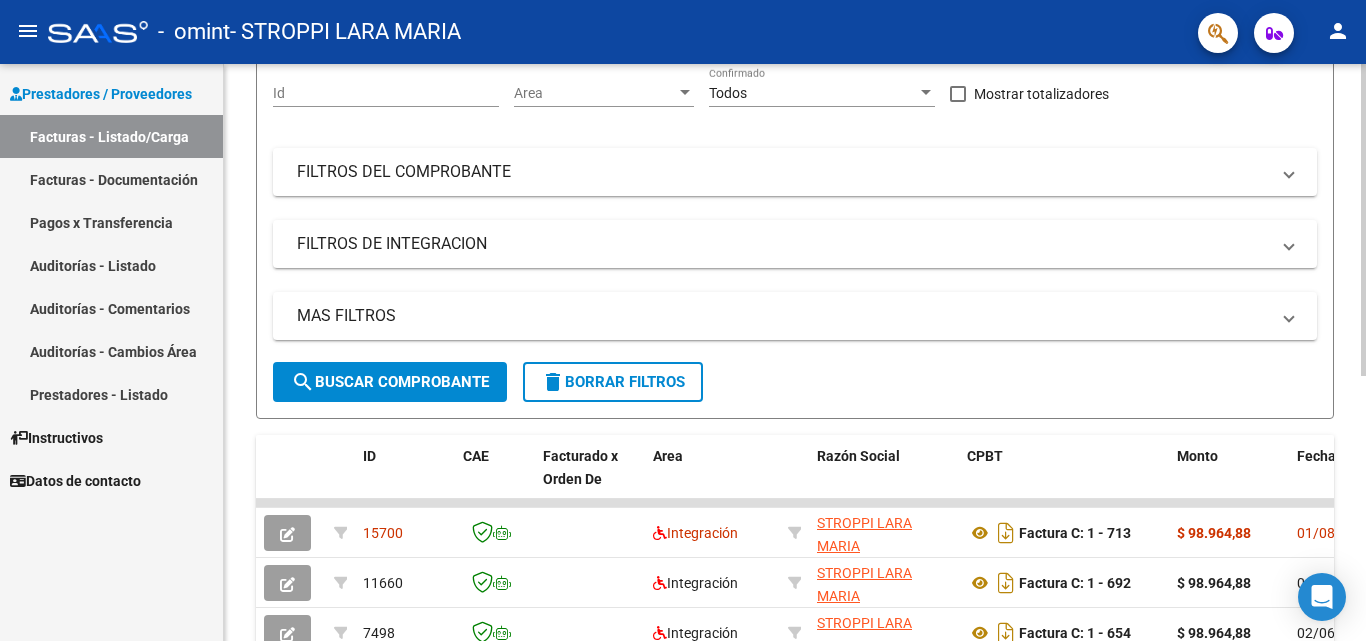 click 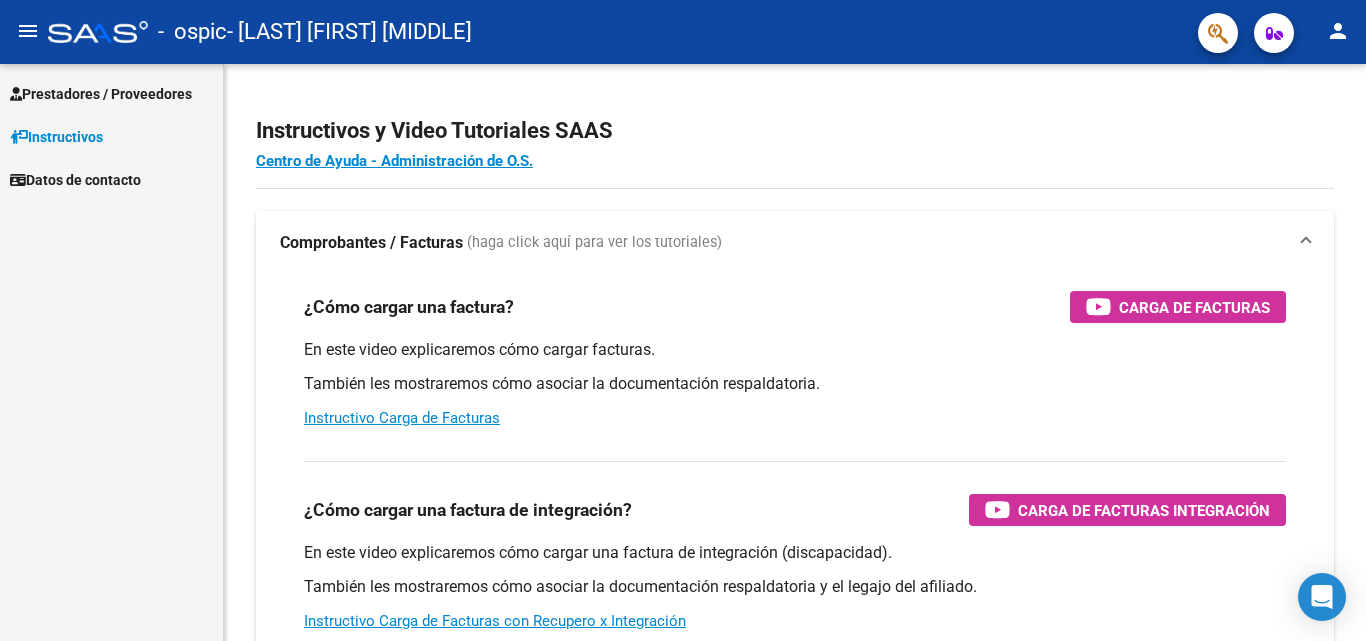 scroll, scrollTop: 0, scrollLeft: 0, axis: both 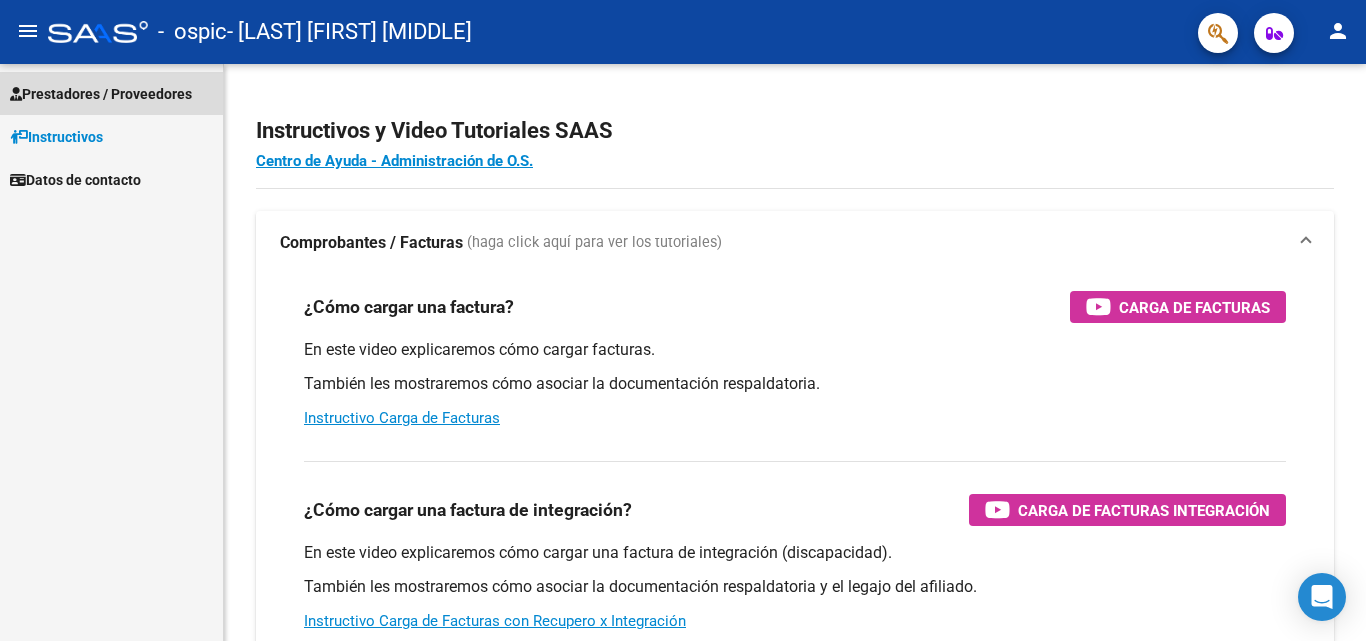 click on "Prestadores / Proveedores" at bounding box center (101, 94) 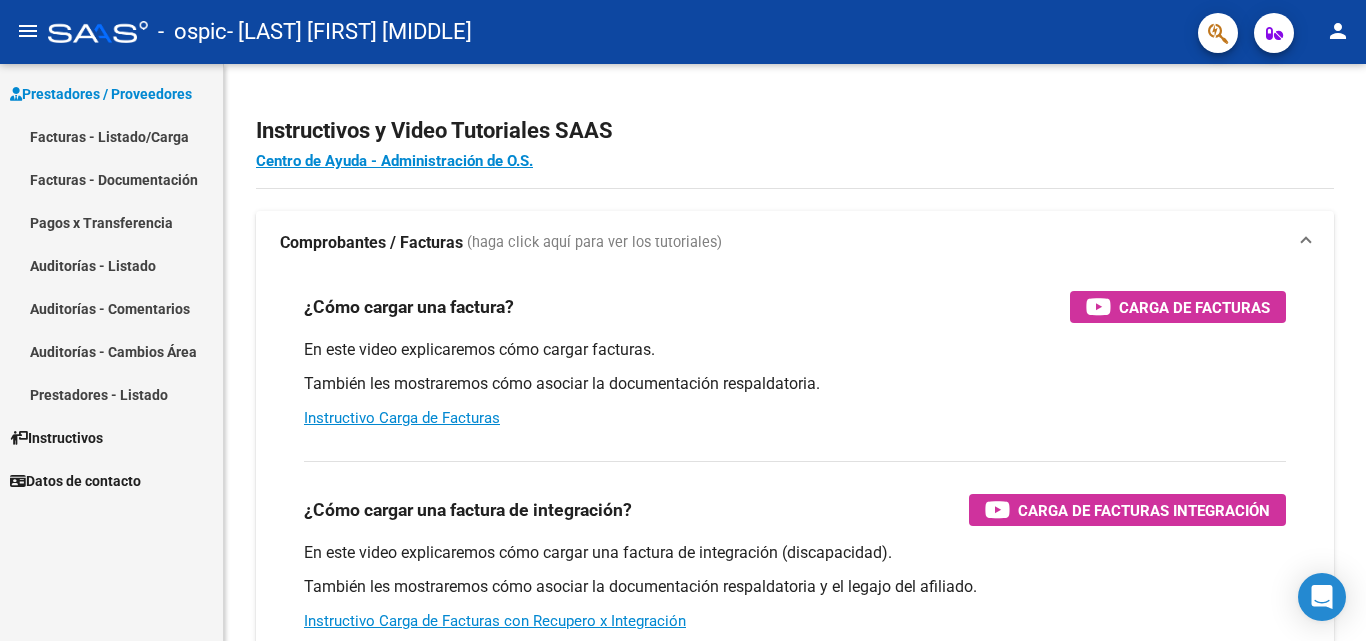 click on "Facturas - Listado/Carga" at bounding box center [111, 136] 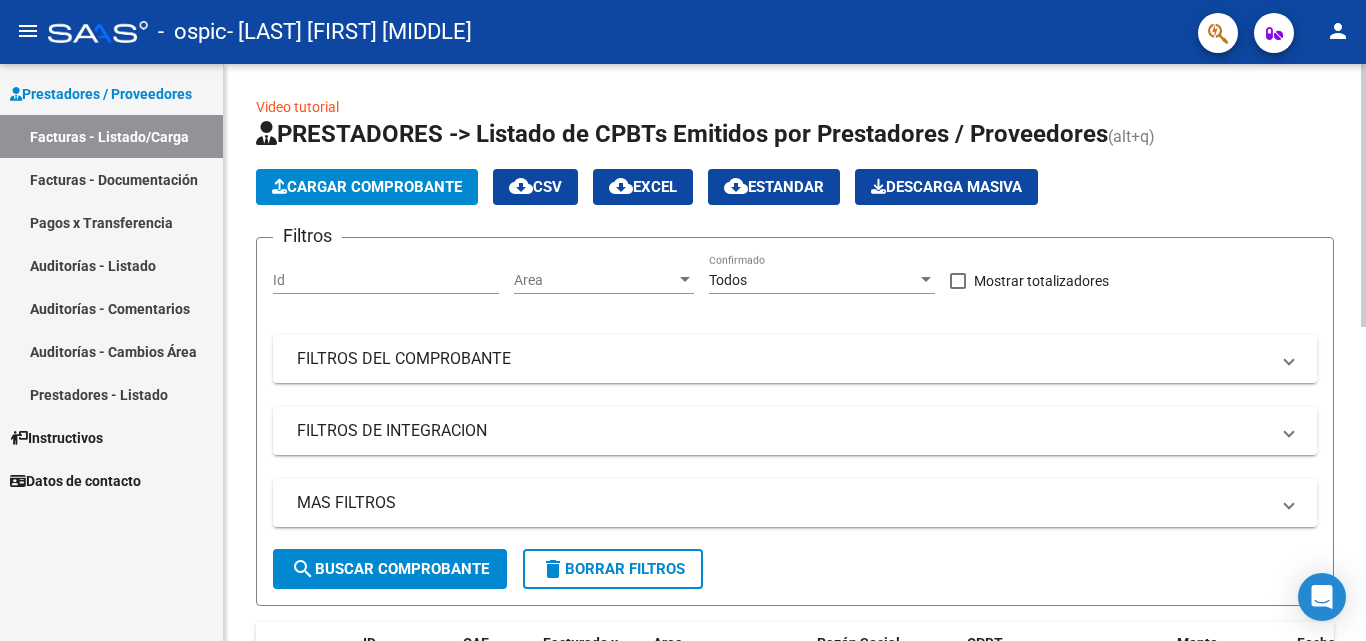 click on "Cargar Comprobante" 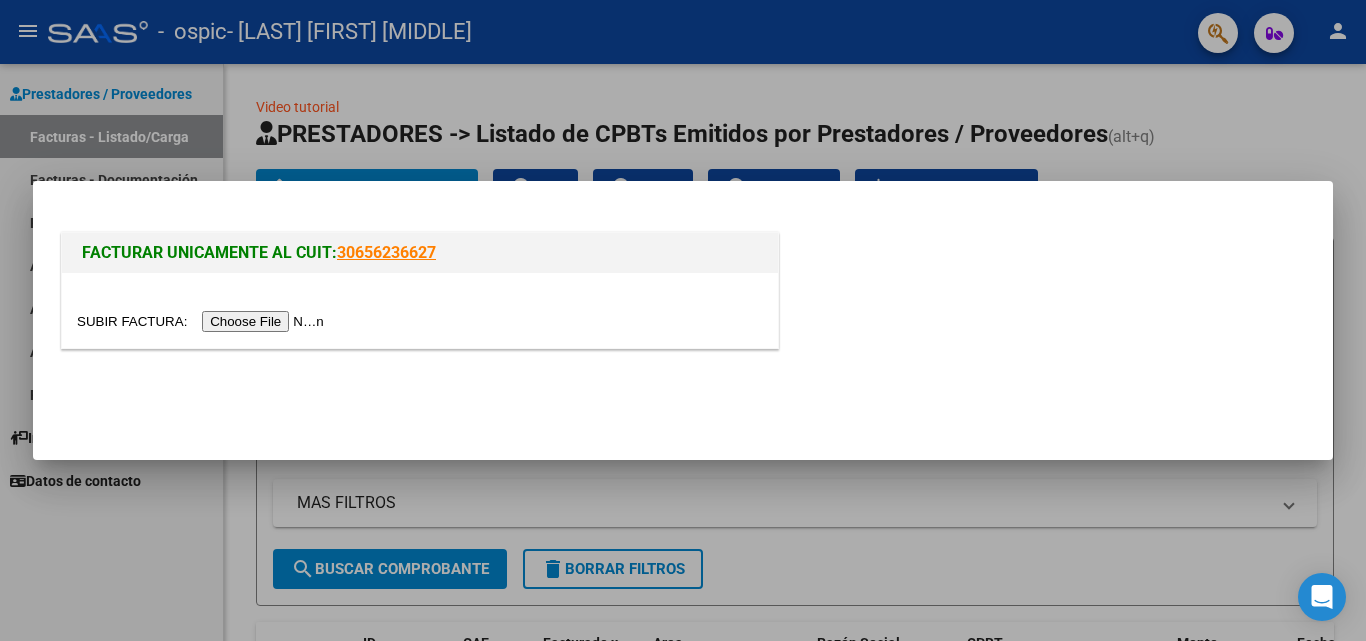 click at bounding box center [203, 321] 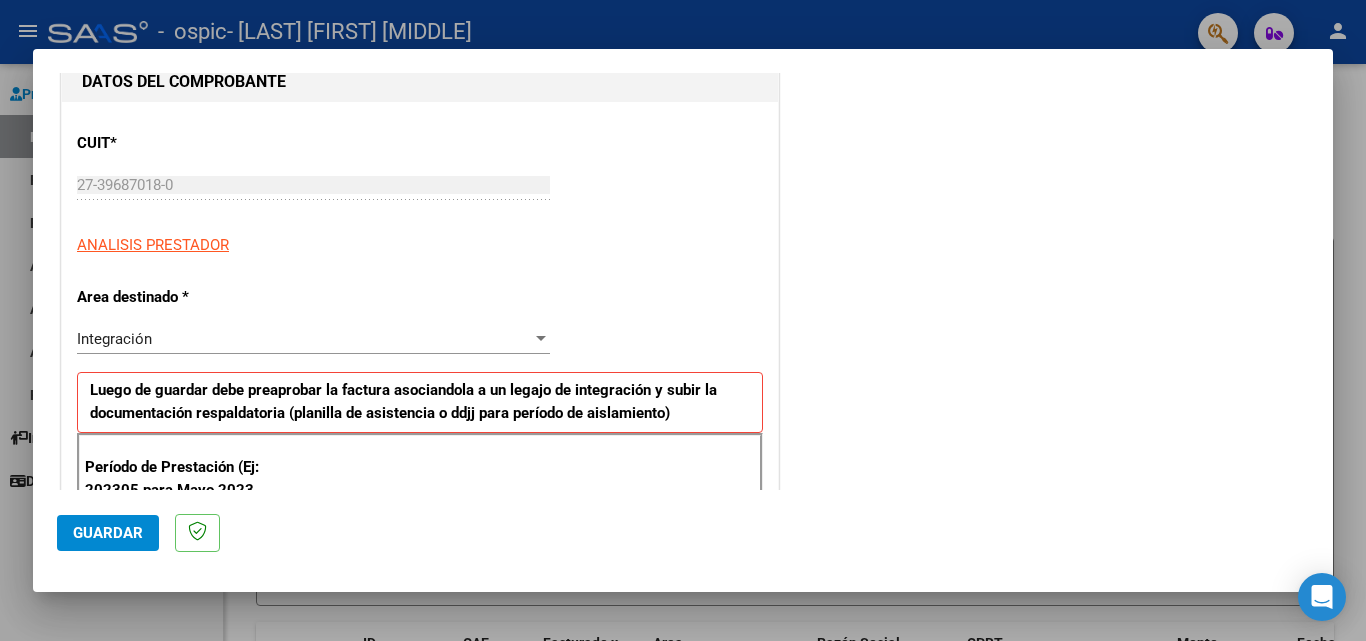 scroll, scrollTop: 244, scrollLeft: 0, axis: vertical 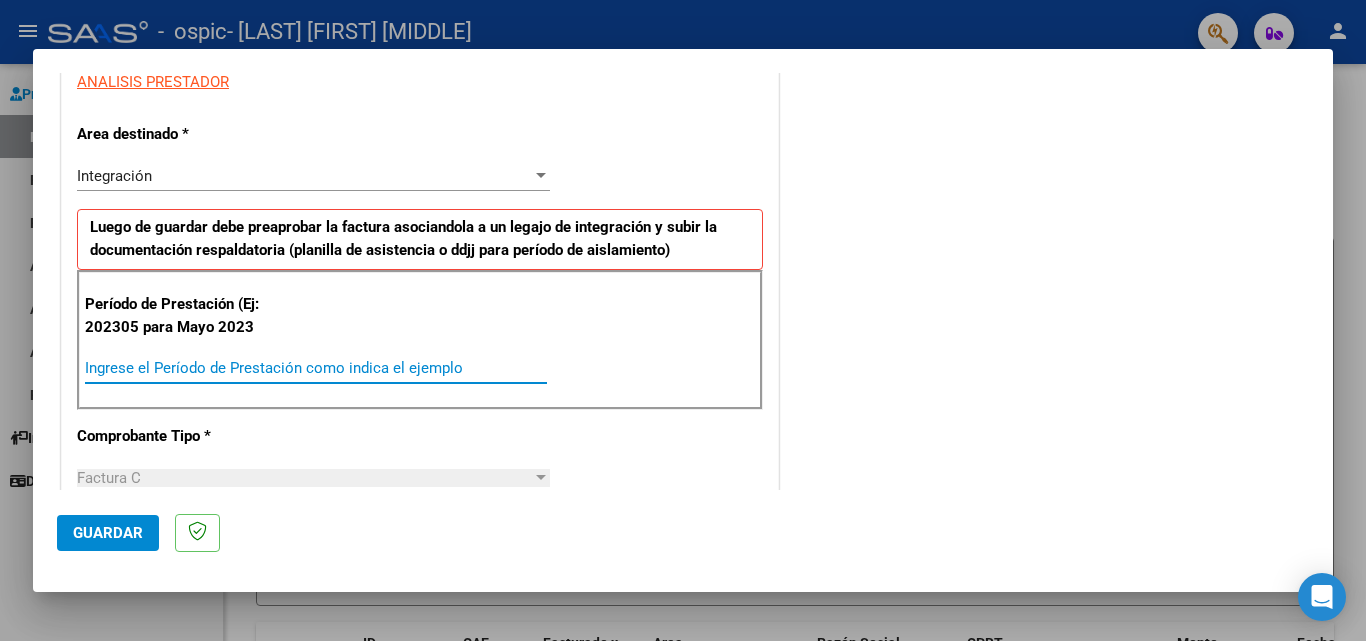 click on "Ingrese el Período de Prestación como indica el ejemplo" at bounding box center [316, 368] 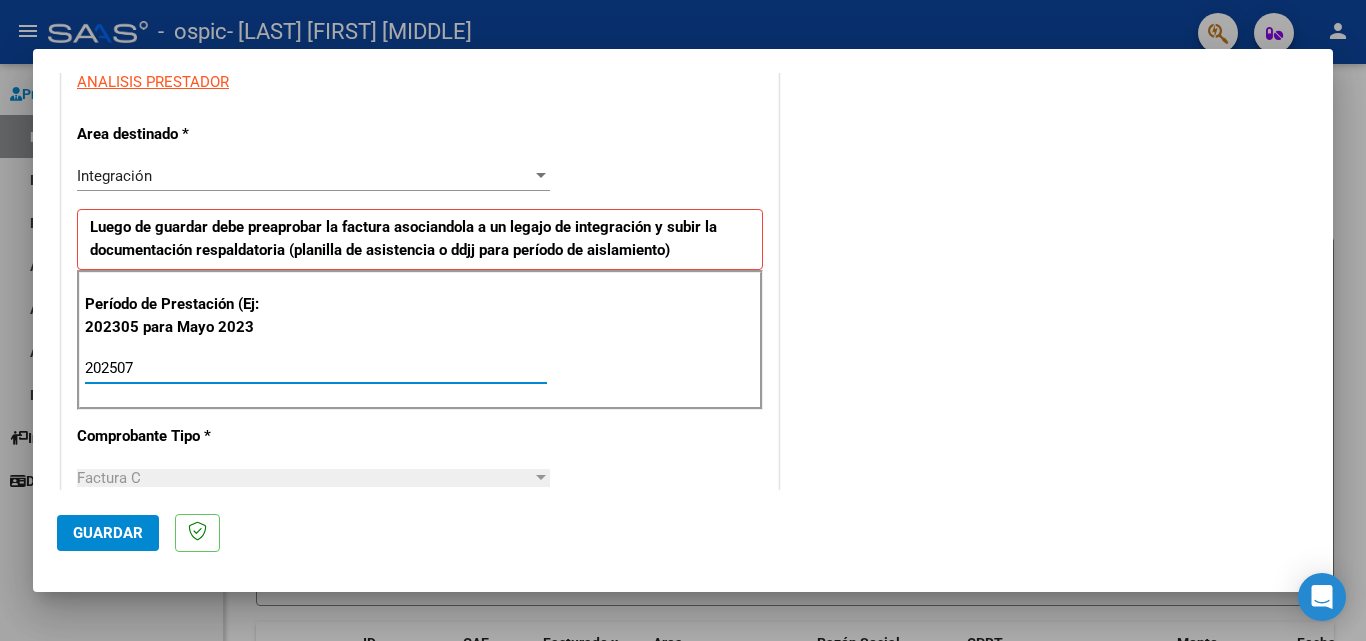 type on "202507" 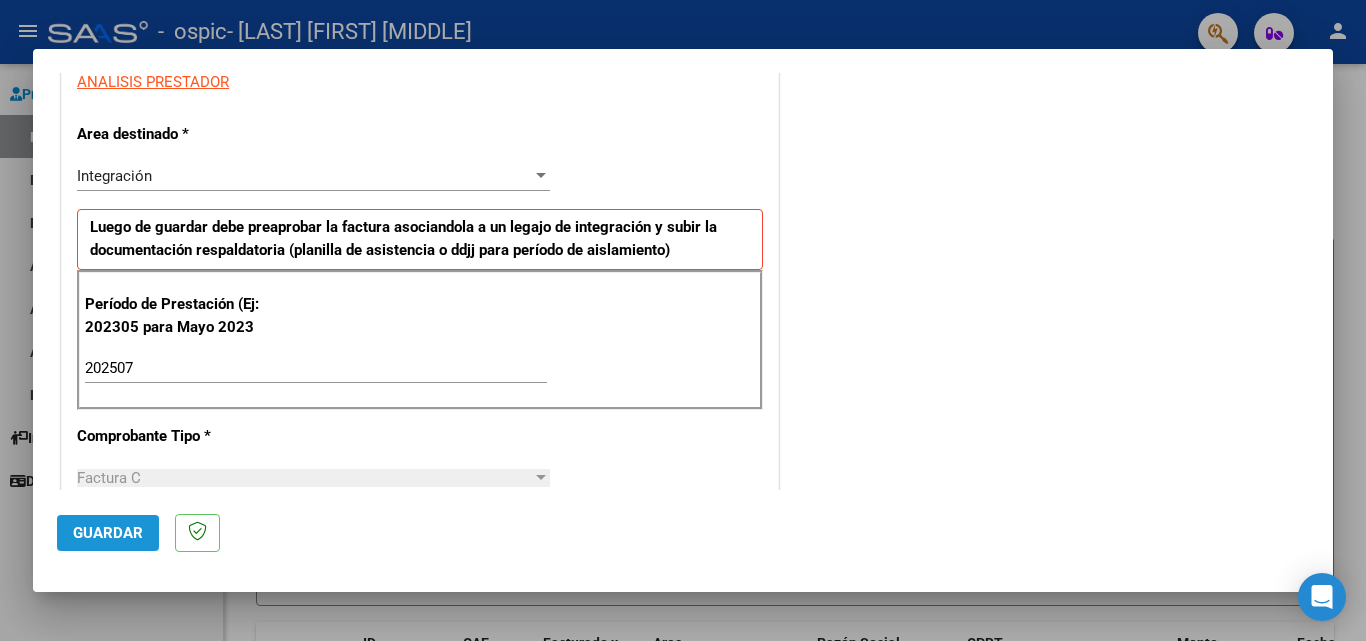 click on "Guardar" 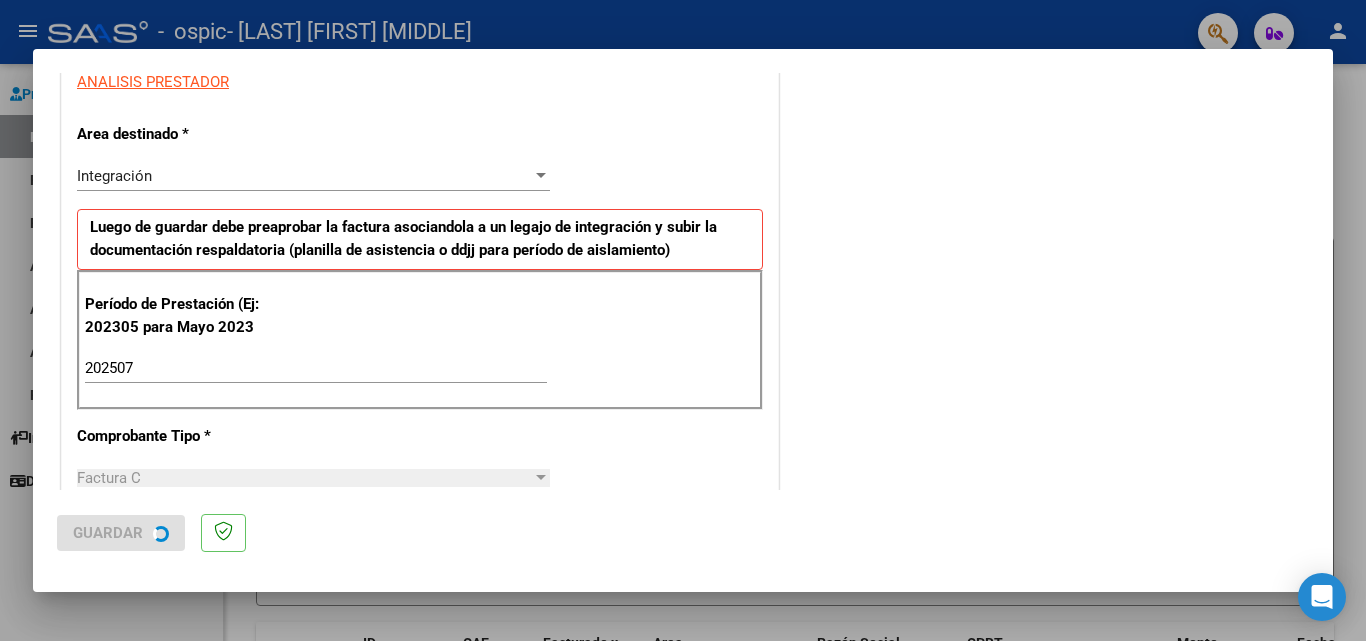 scroll, scrollTop: 0, scrollLeft: 0, axis: both 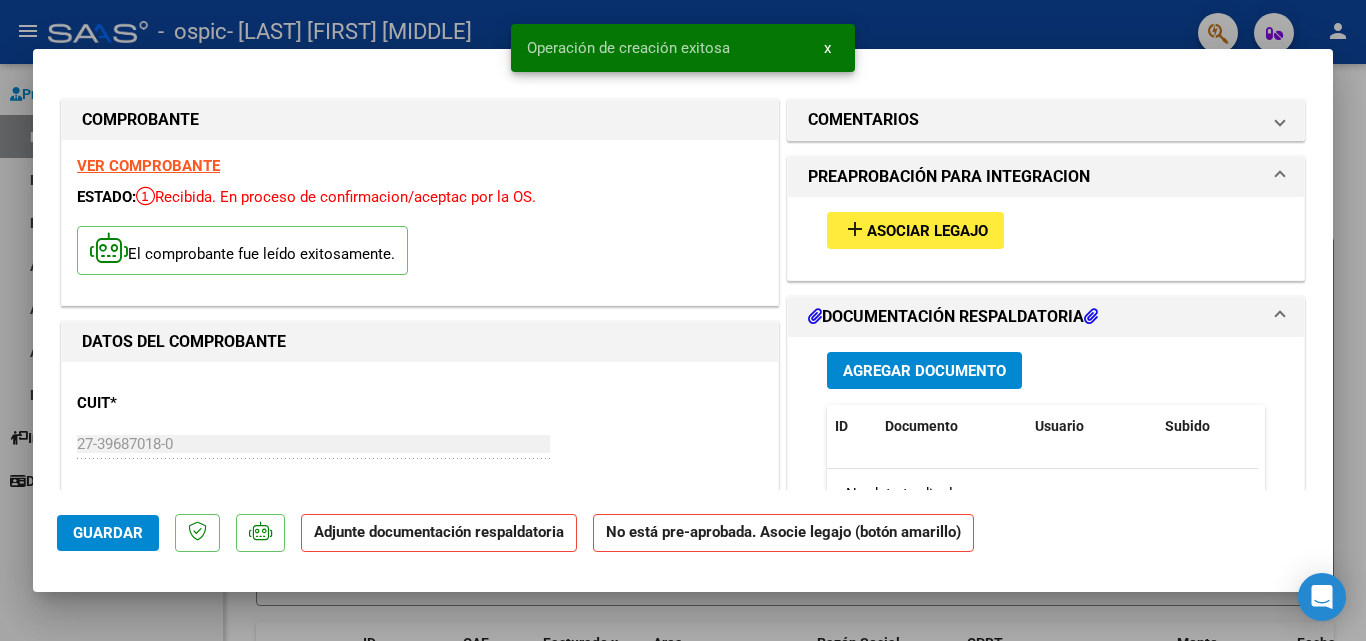 click on "Asociar Legajo" at bounding box center (927, 231) 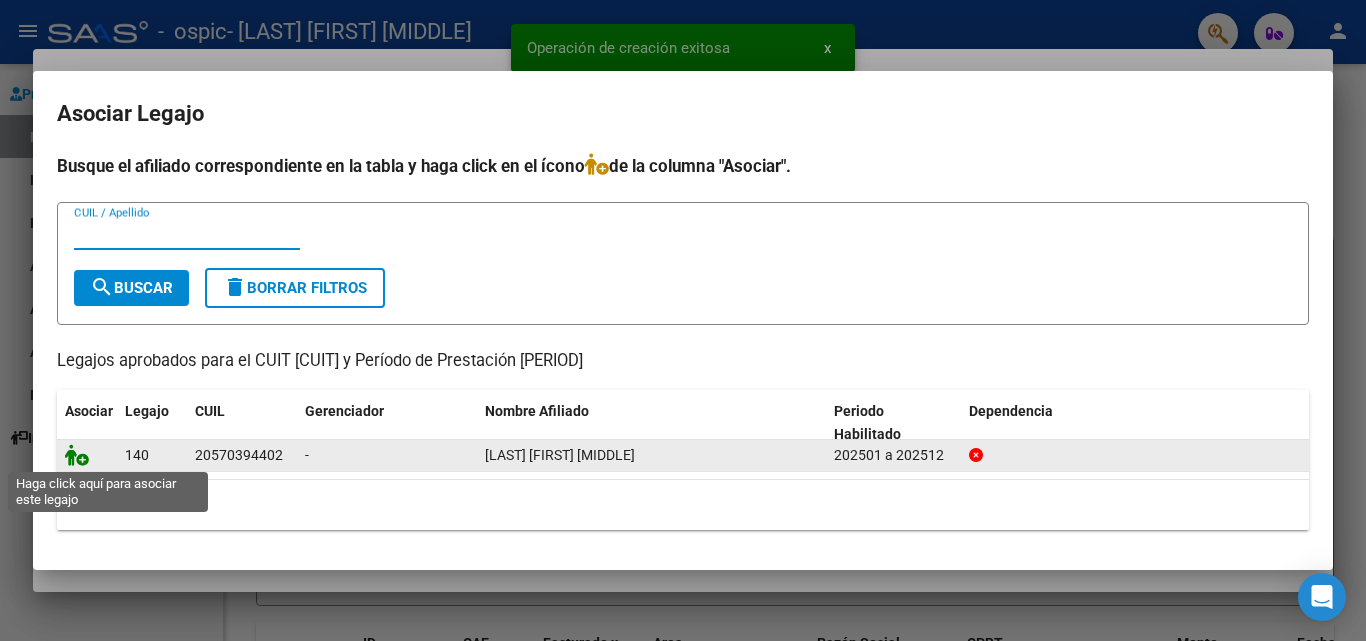click 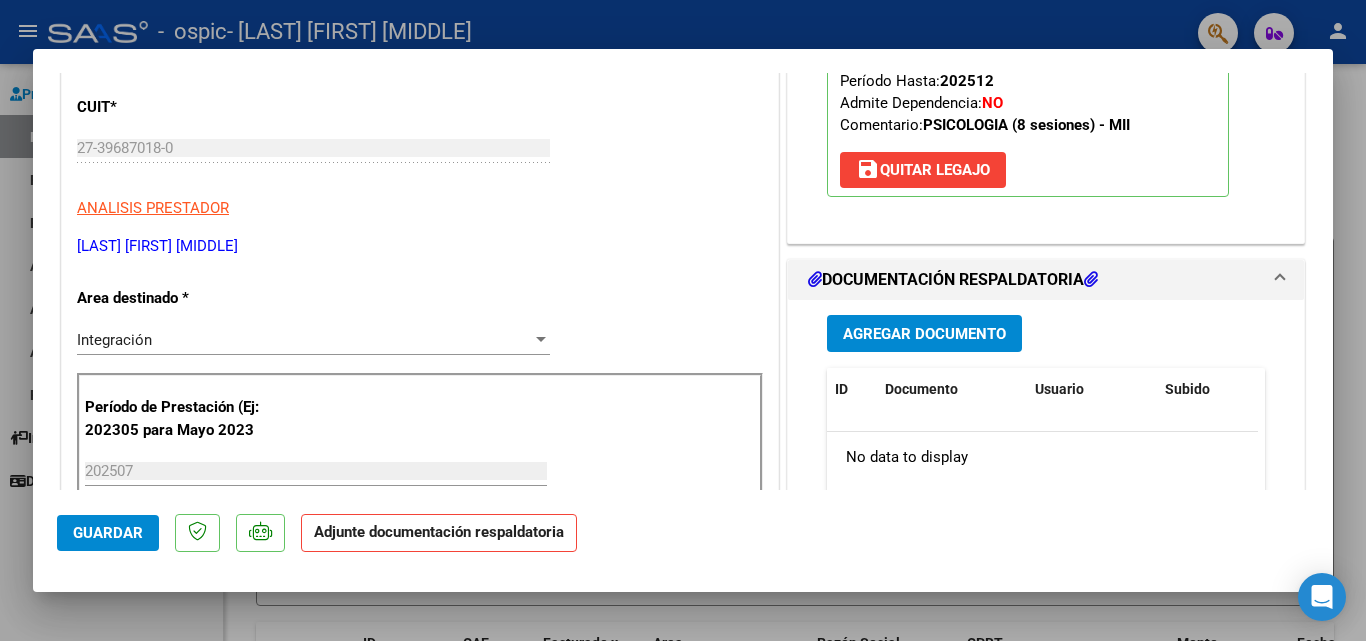 scroll, scrollTop: 357, scrollLeft: 0, axis: vertical 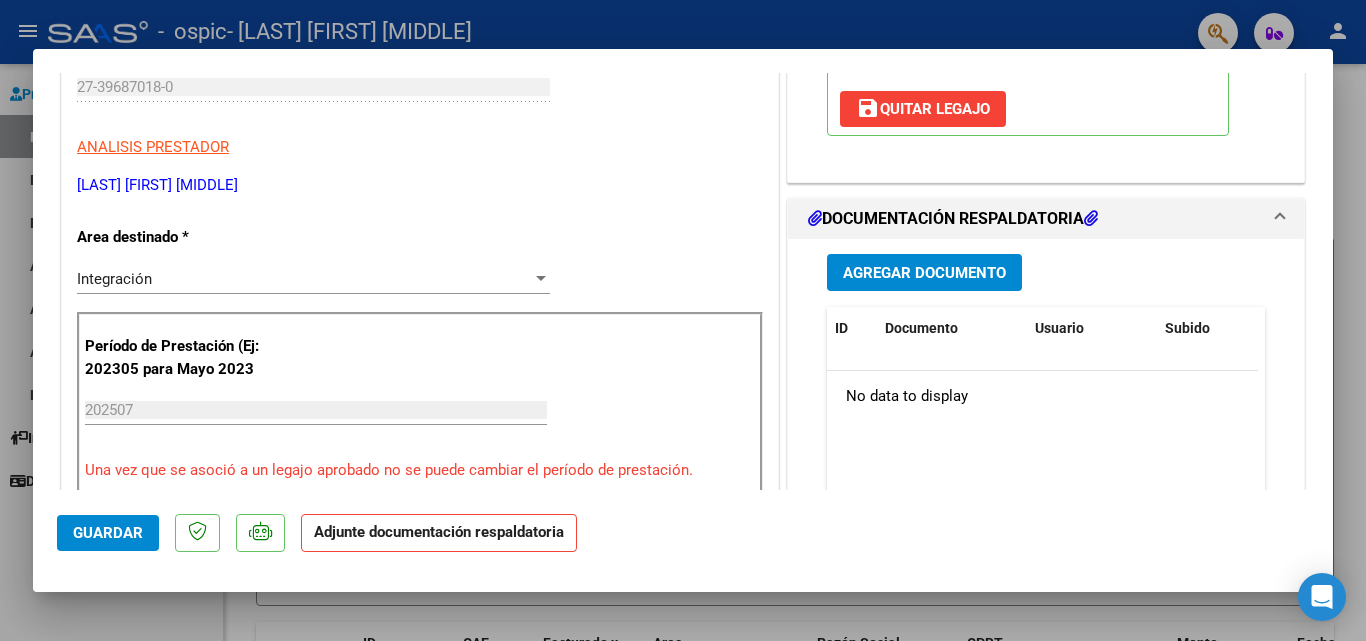 click on "Agregar Documento" at bounding box center [924, 273] 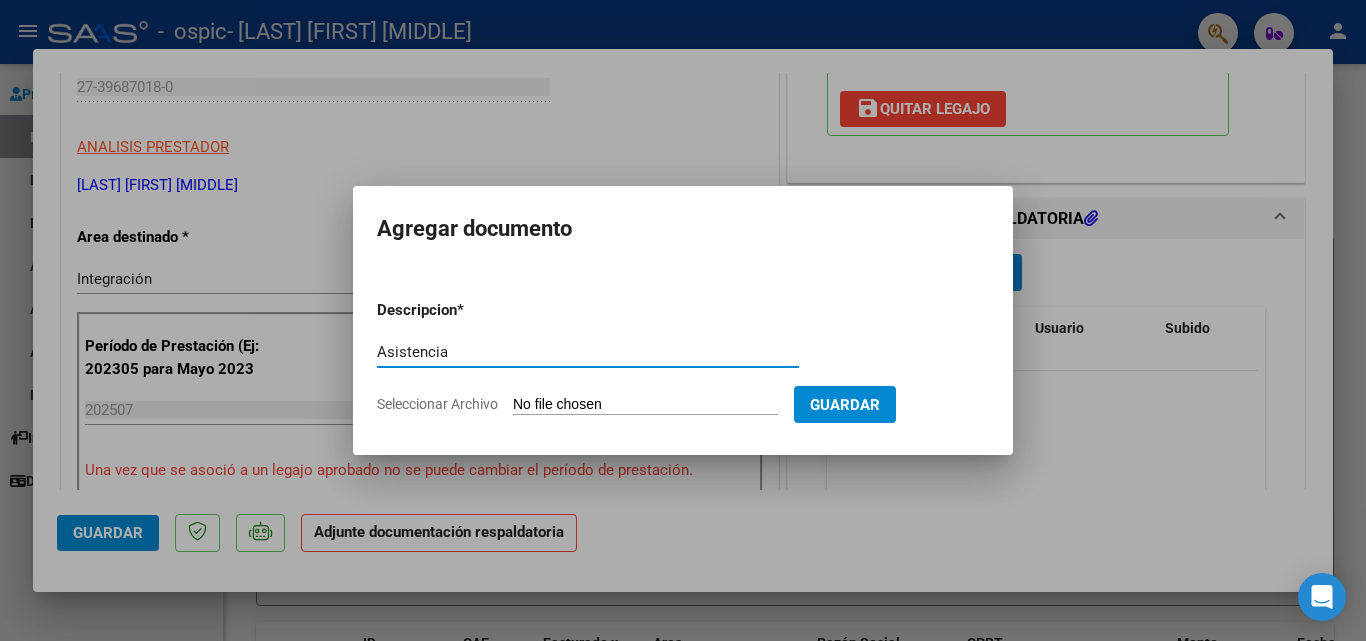 type on "Asistencia" 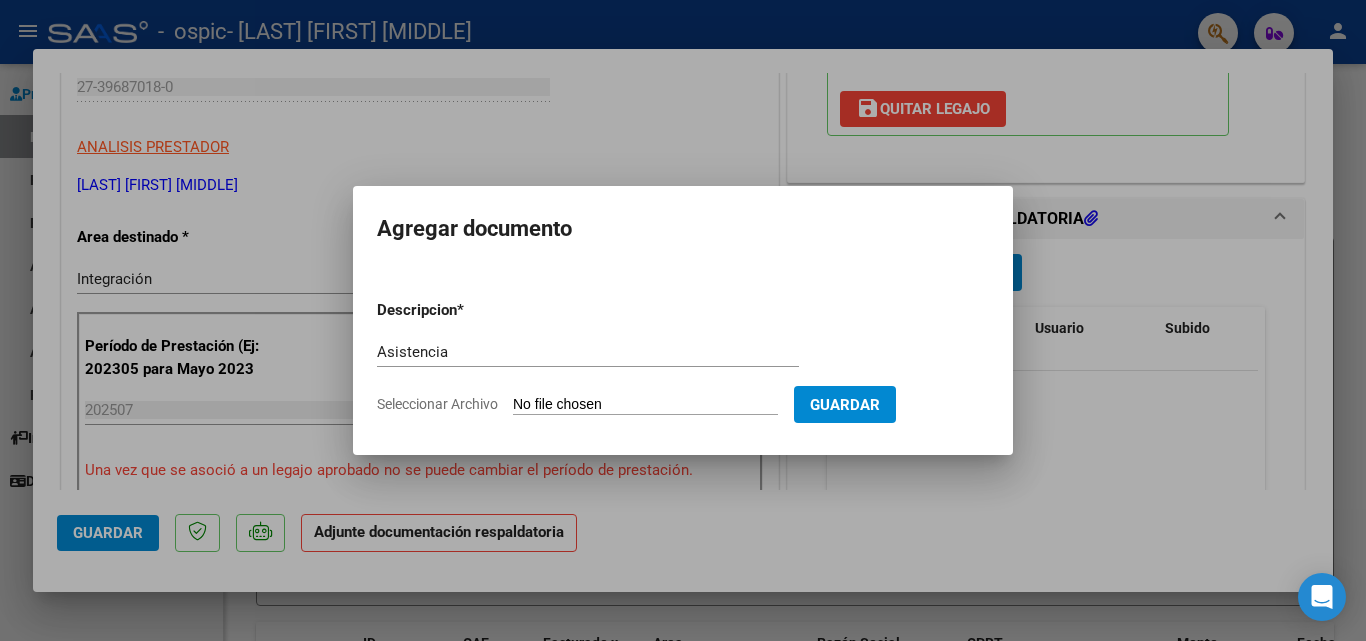 click on "Seleccionar Archivo" at bounding box center (645, 405) 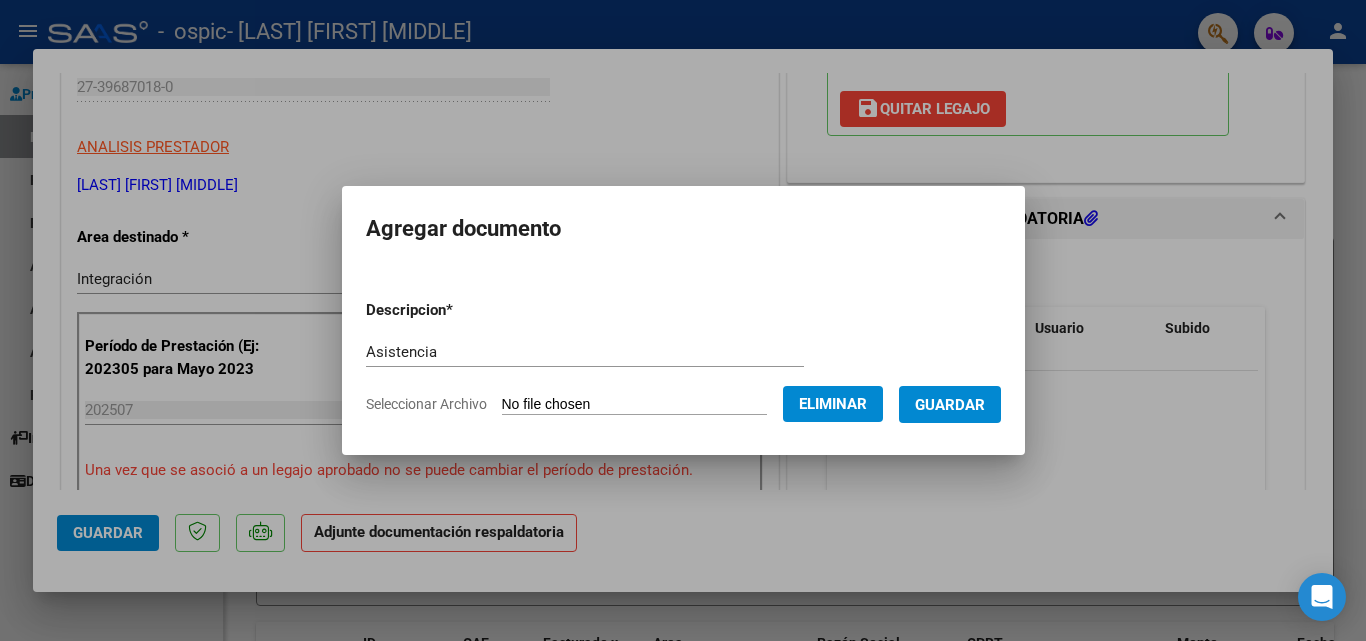 click on "Guardar" at bounding box center [950, 405] 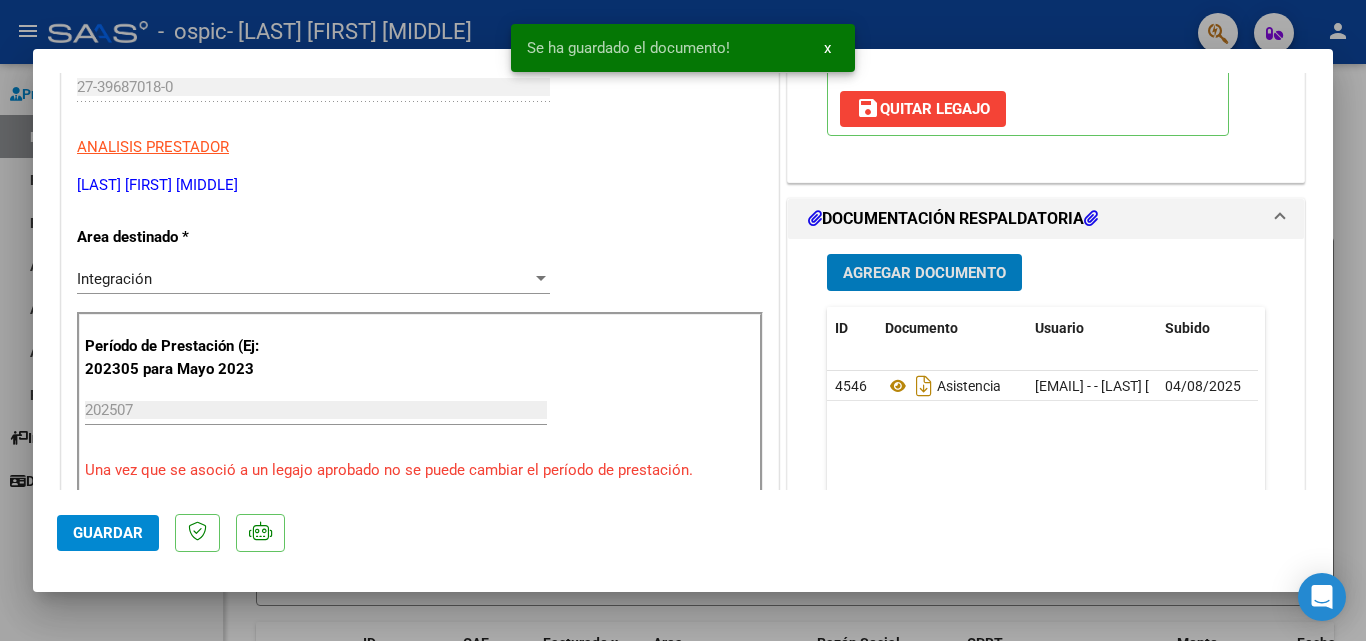 click on "Guardar" 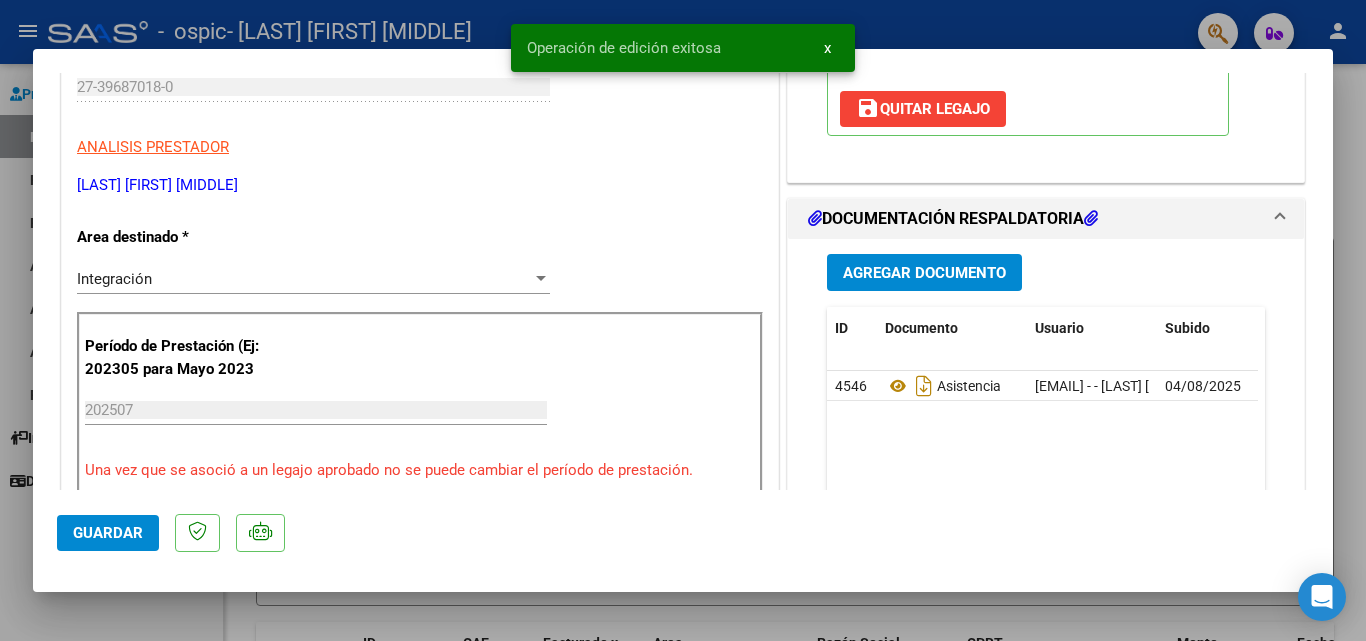 click at bounding box center [683, 320] 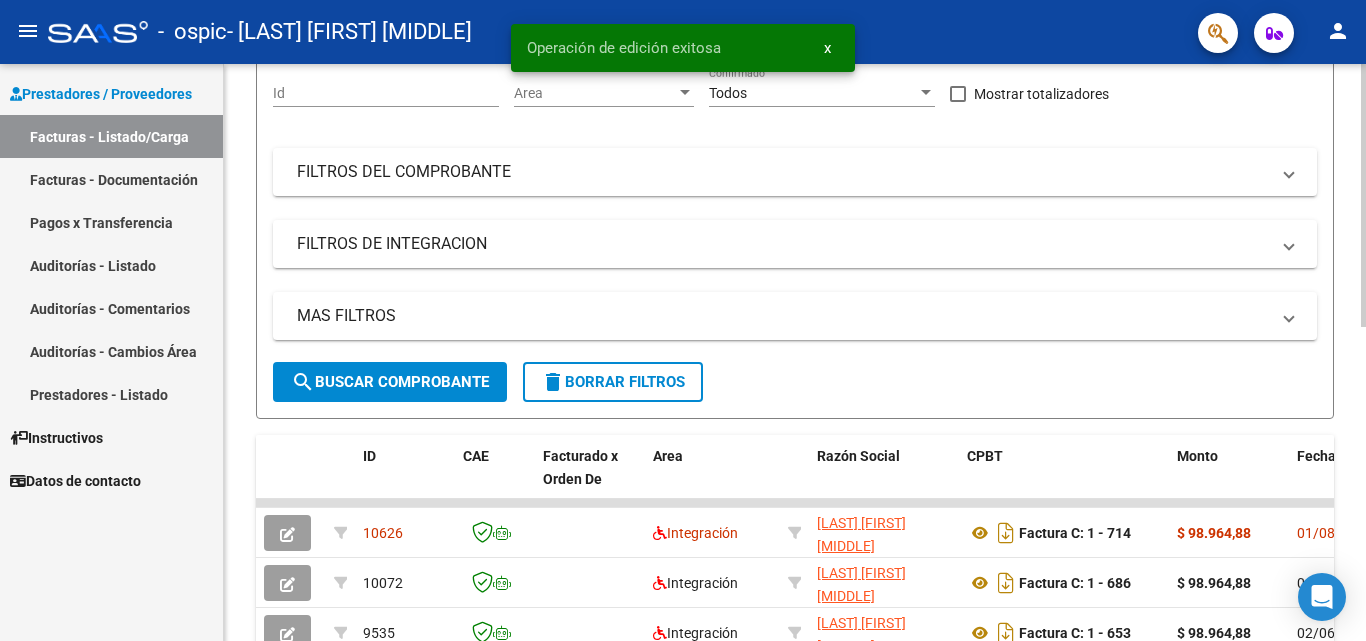 scroll, scrollTop: 202, scrollLeft: 0, axis: vertical 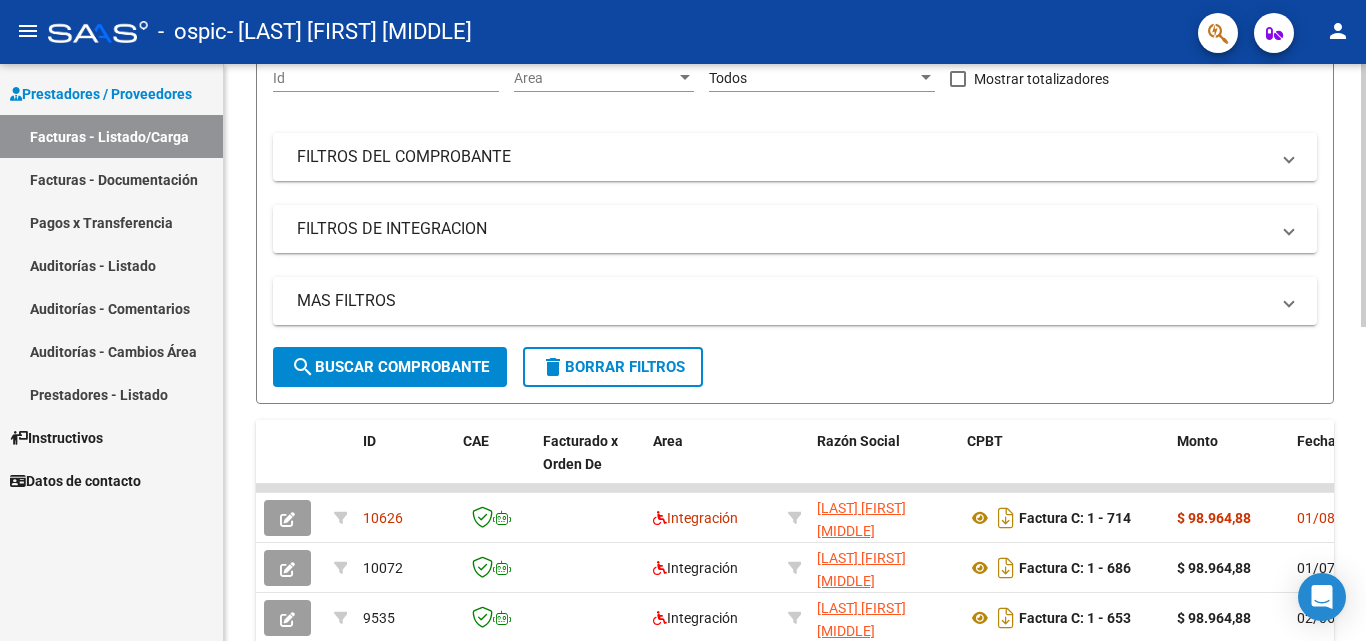 click 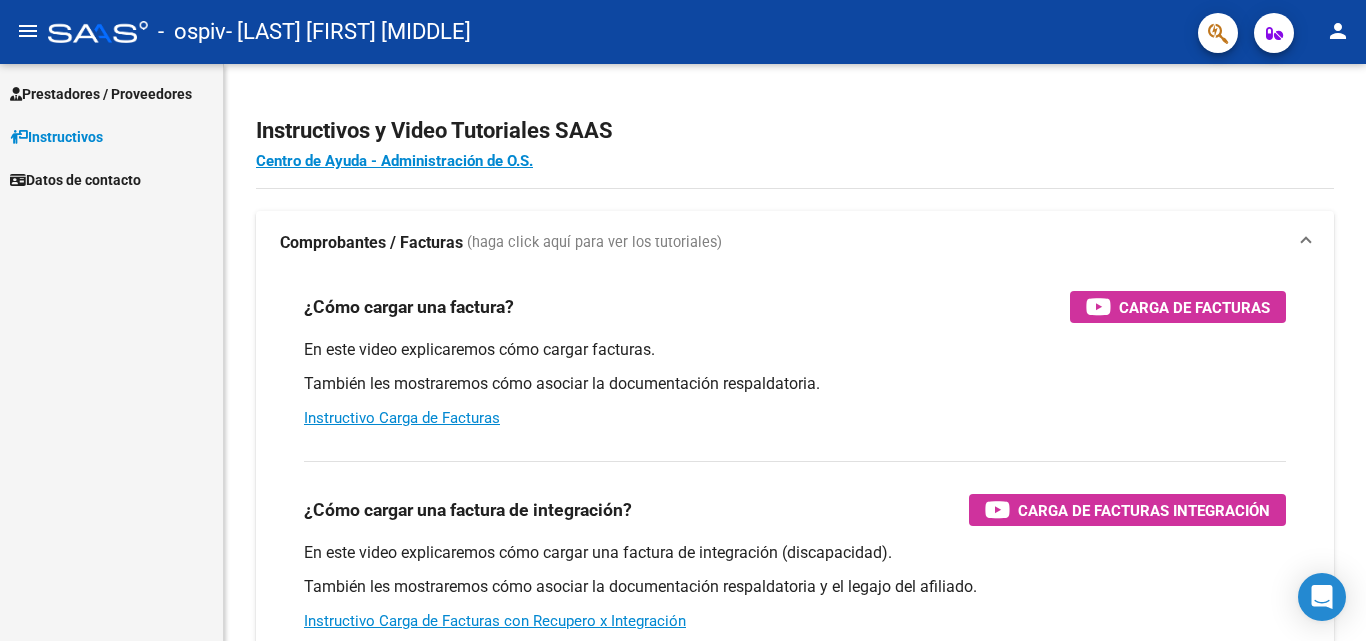 scroll, scrollTop: 0, scrollLeft: 0, axis: both 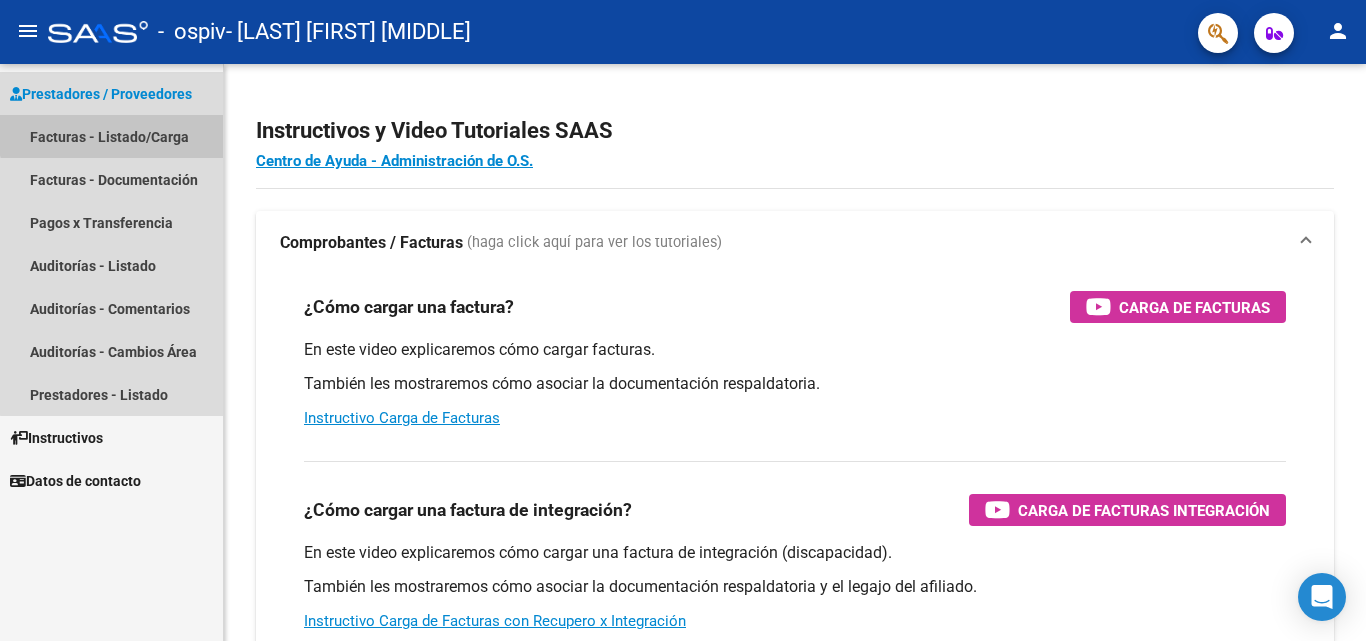 click on "Facturas - Listado/Carga" at bounding box center (111, 136) 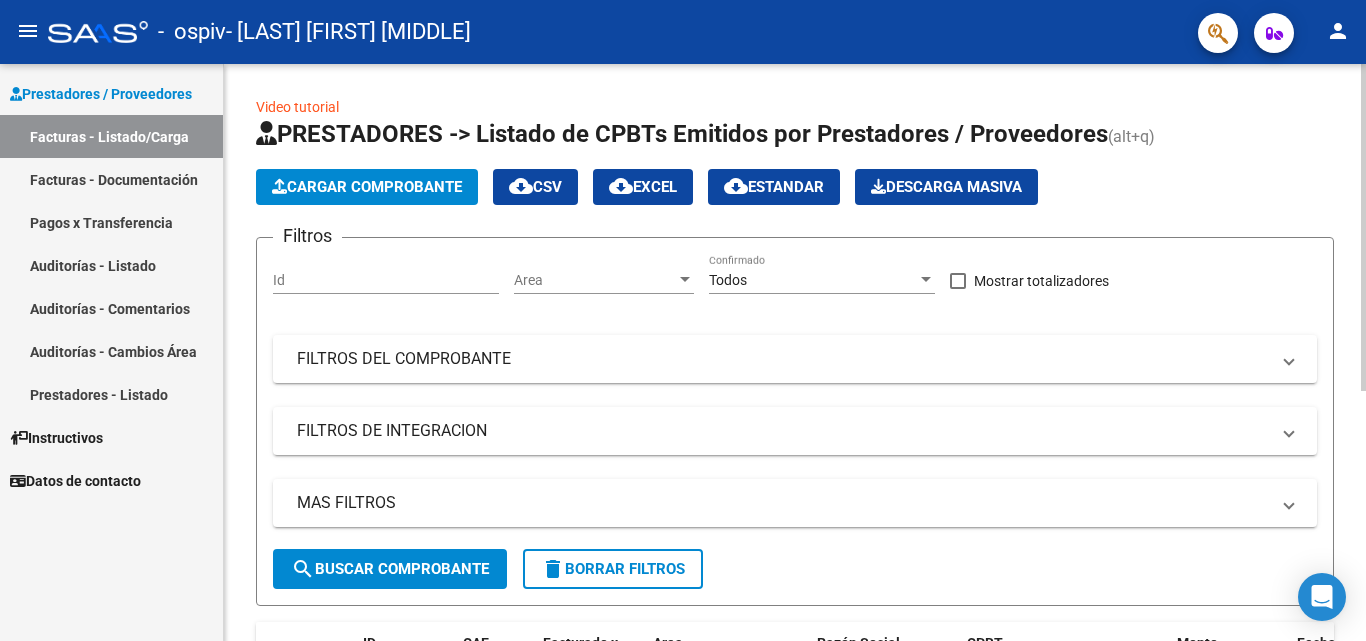 click on "Cargar Comprobante" 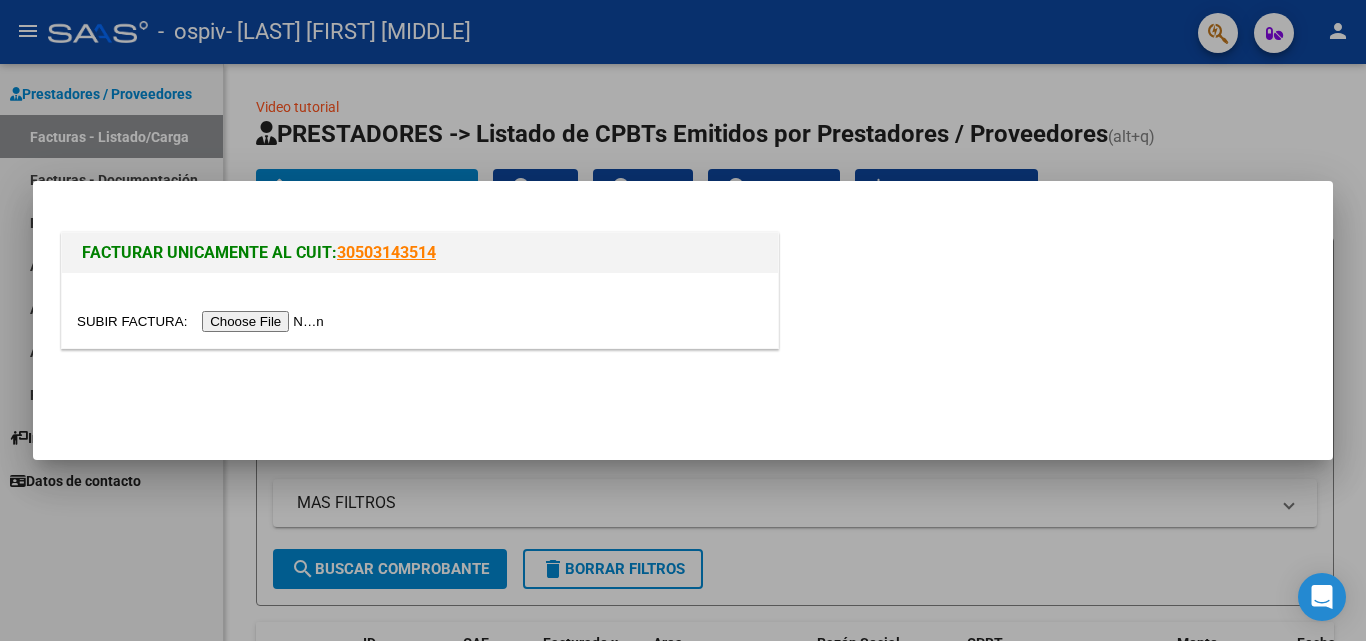 click at bounding box center [203, 321] 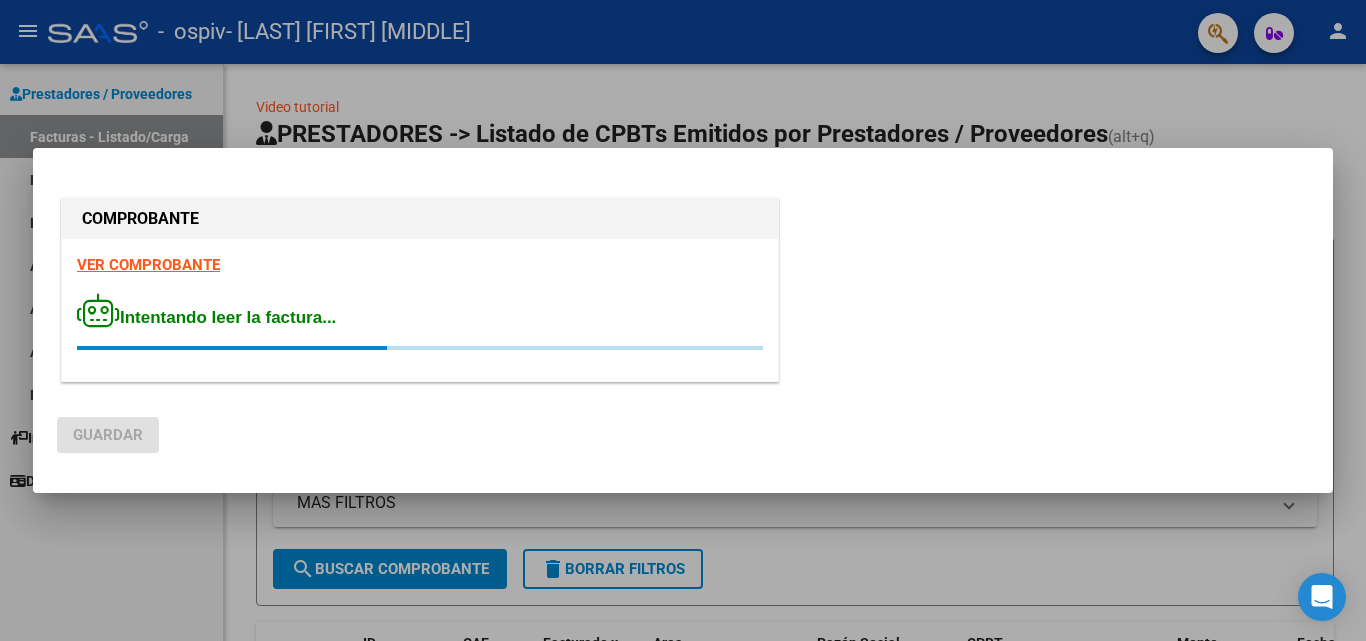 click at bounding box center (683, 320) 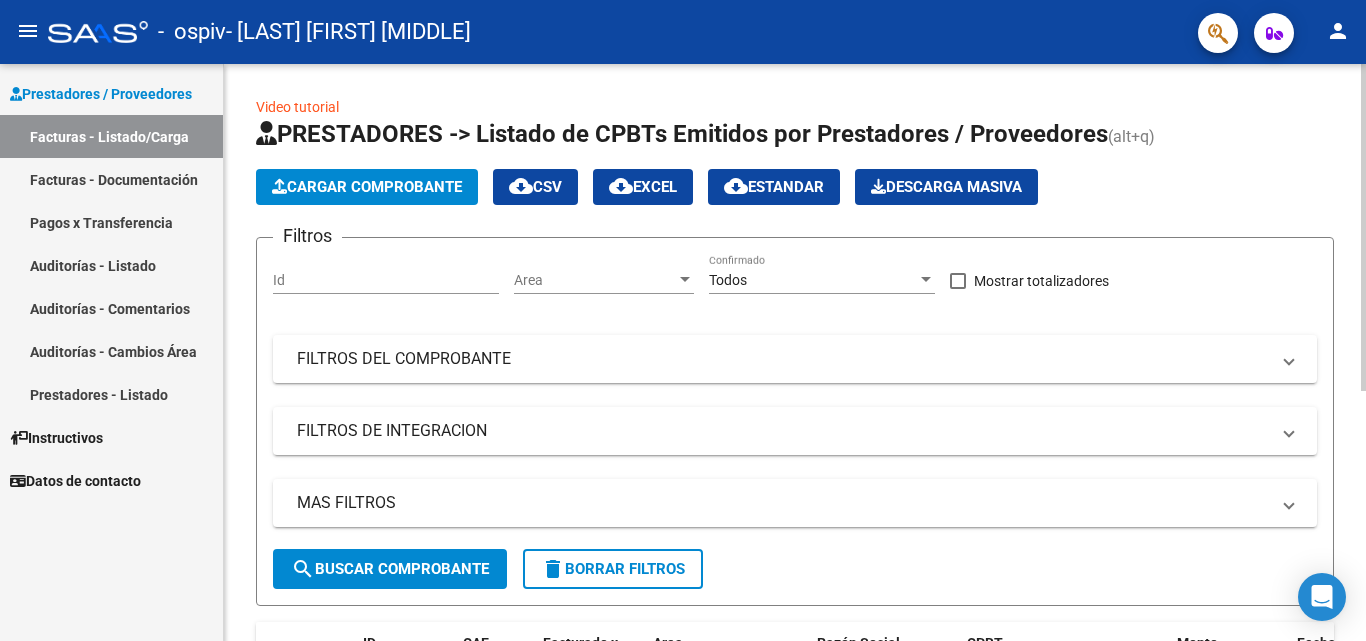 click on "Cargar Comprobante" 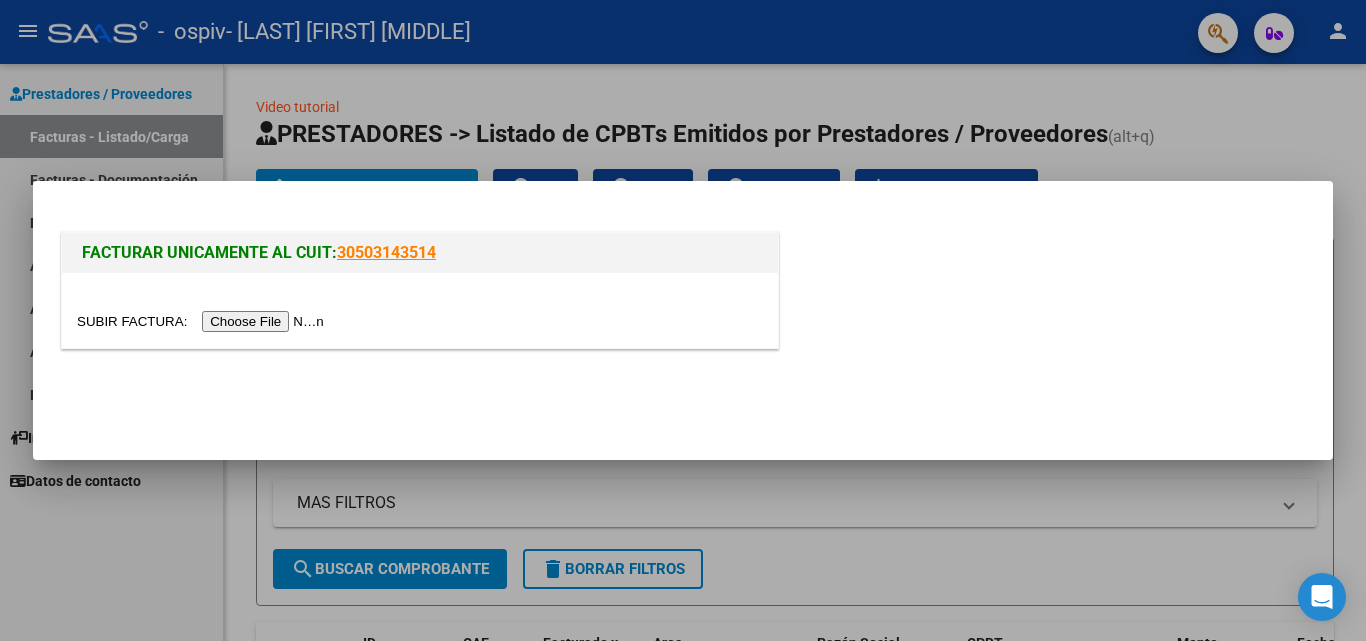click at bounding box center [203, 321] 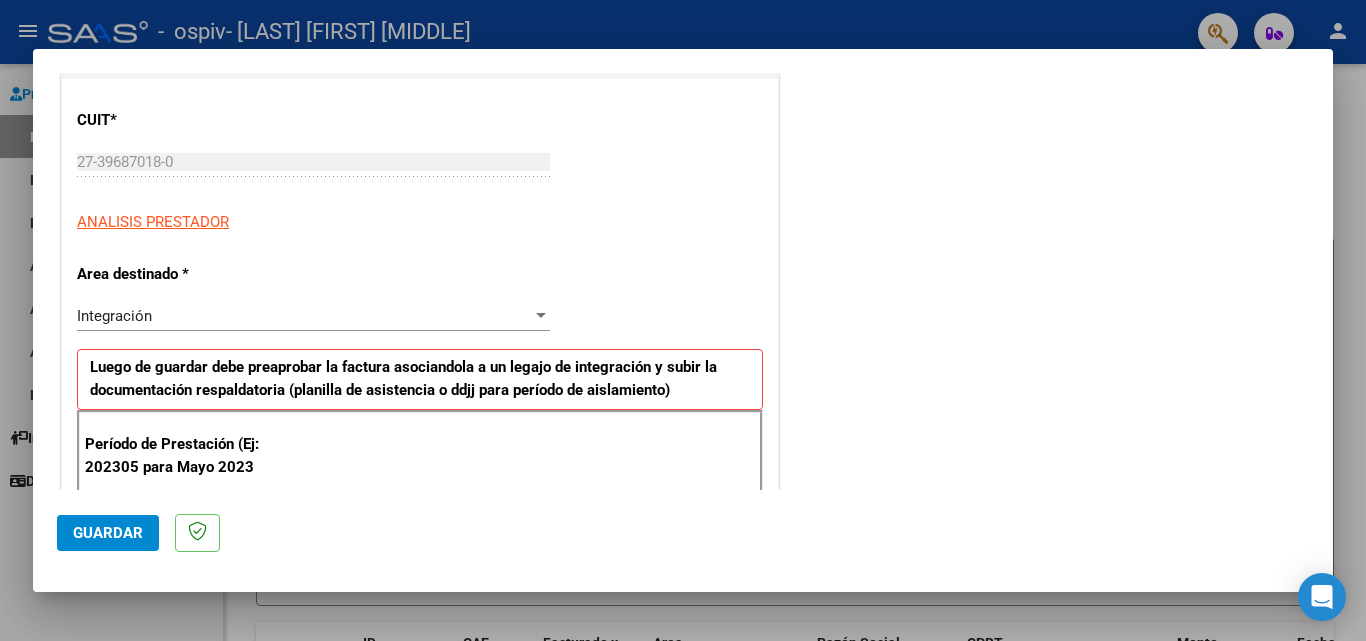scroll, scrollTop: 262, scrollLeft: 0, axis: vertical 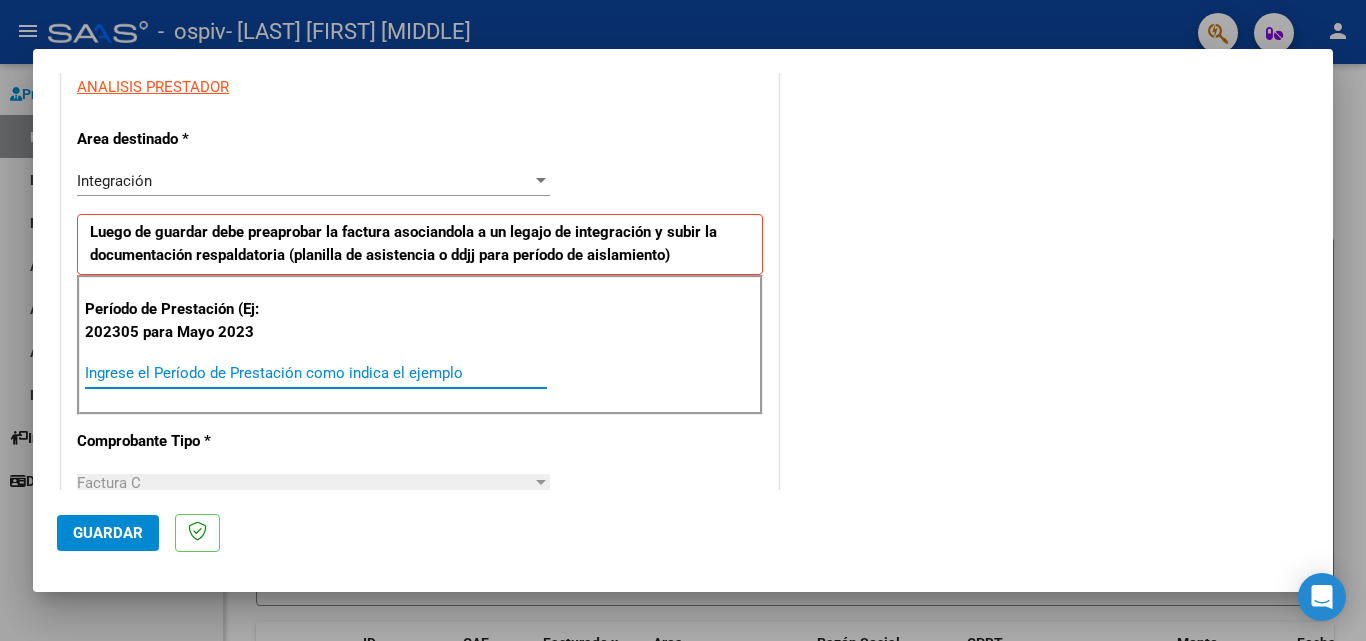 click on "Ingrese el Período de Prestación como indica el ejemplo" at bounding box center (316, 373) 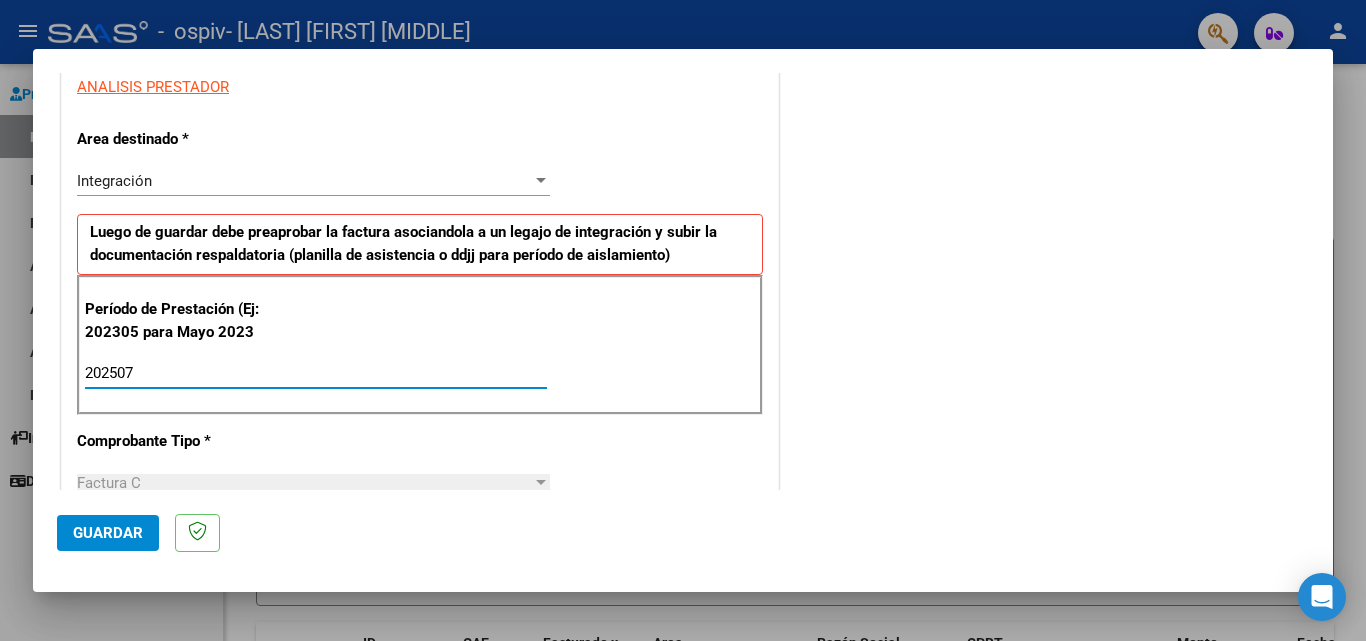 type on "202507" 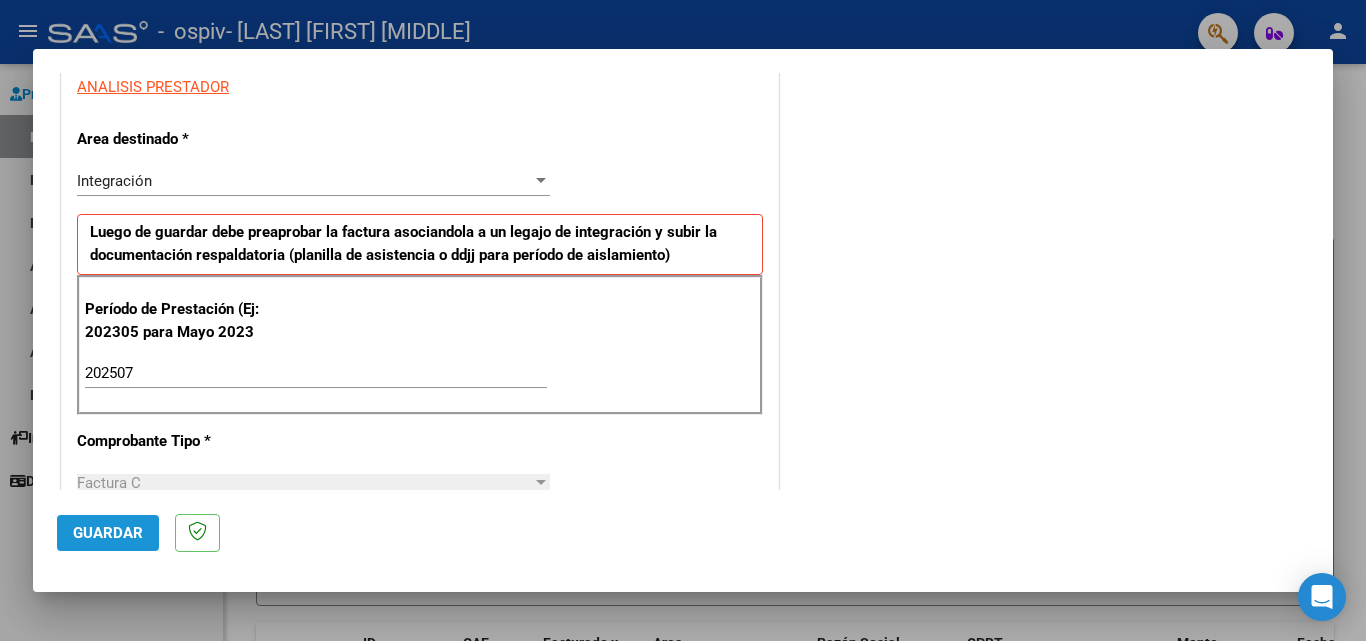 click on "Guardar" 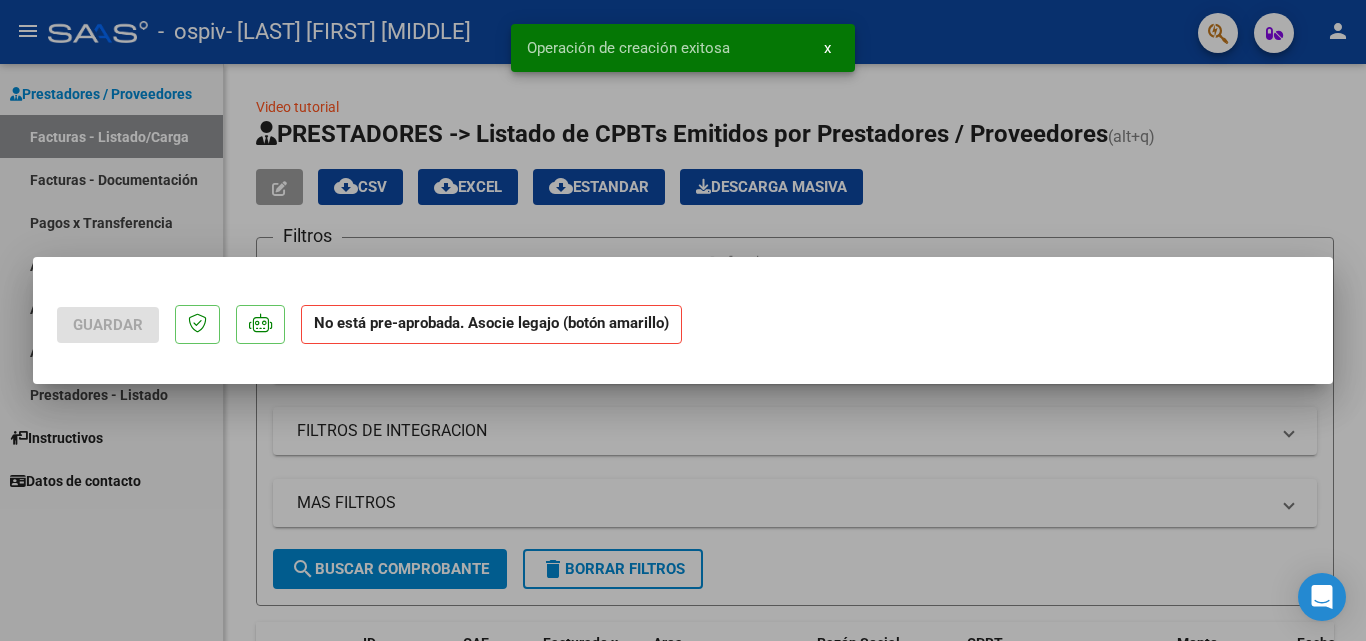 scroll, scrollTop: 0, scrollLeft: 0, axis: both 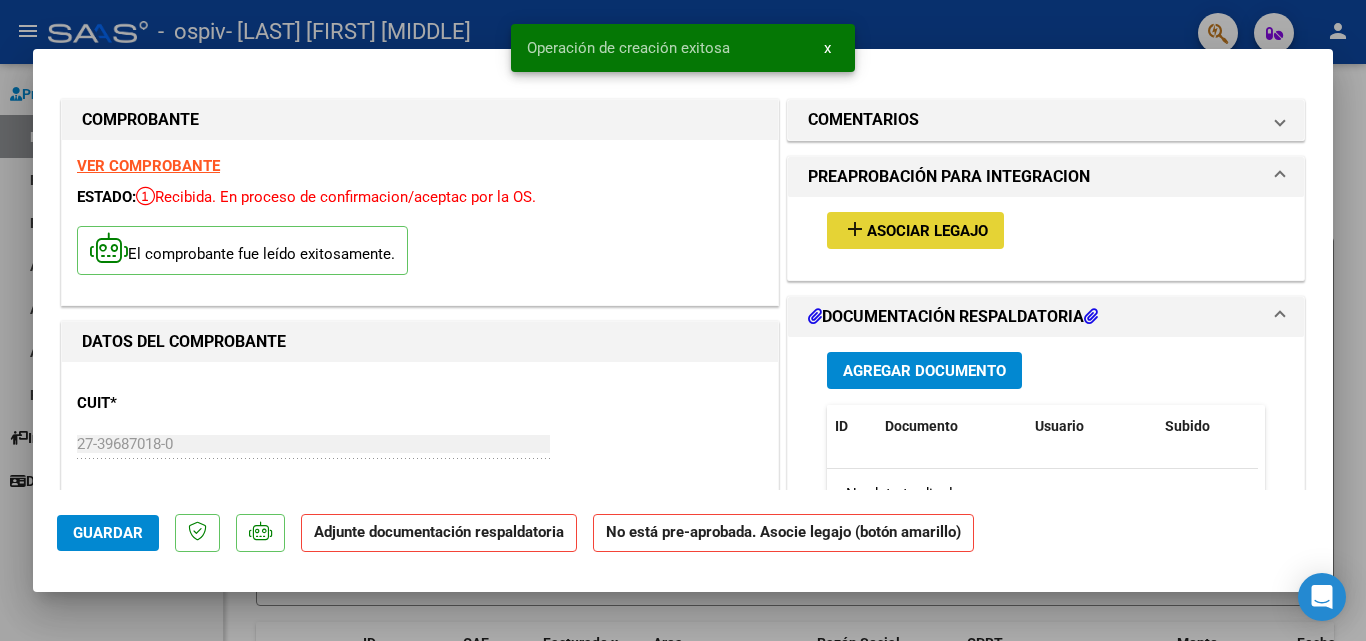 click on "add Asociar Legajo" at bounding box center (915, 230) 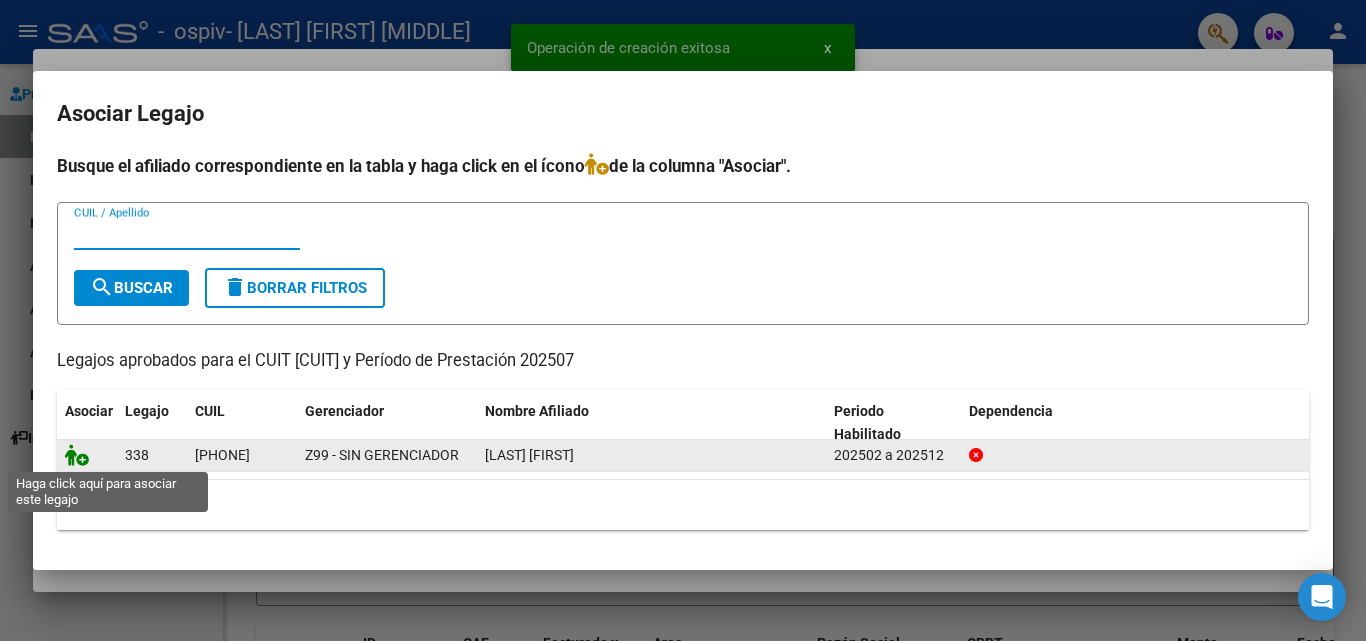 click 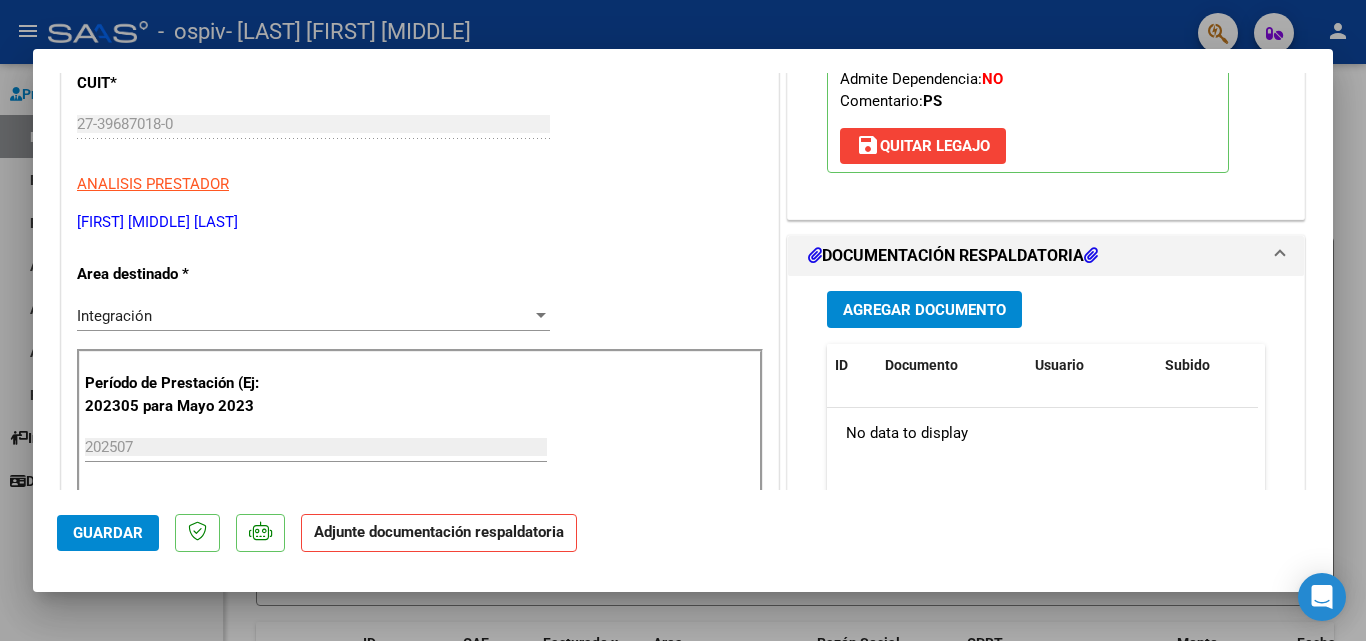 scroll, scrollTop: 339, scrollLeft: 0, axis: vertical 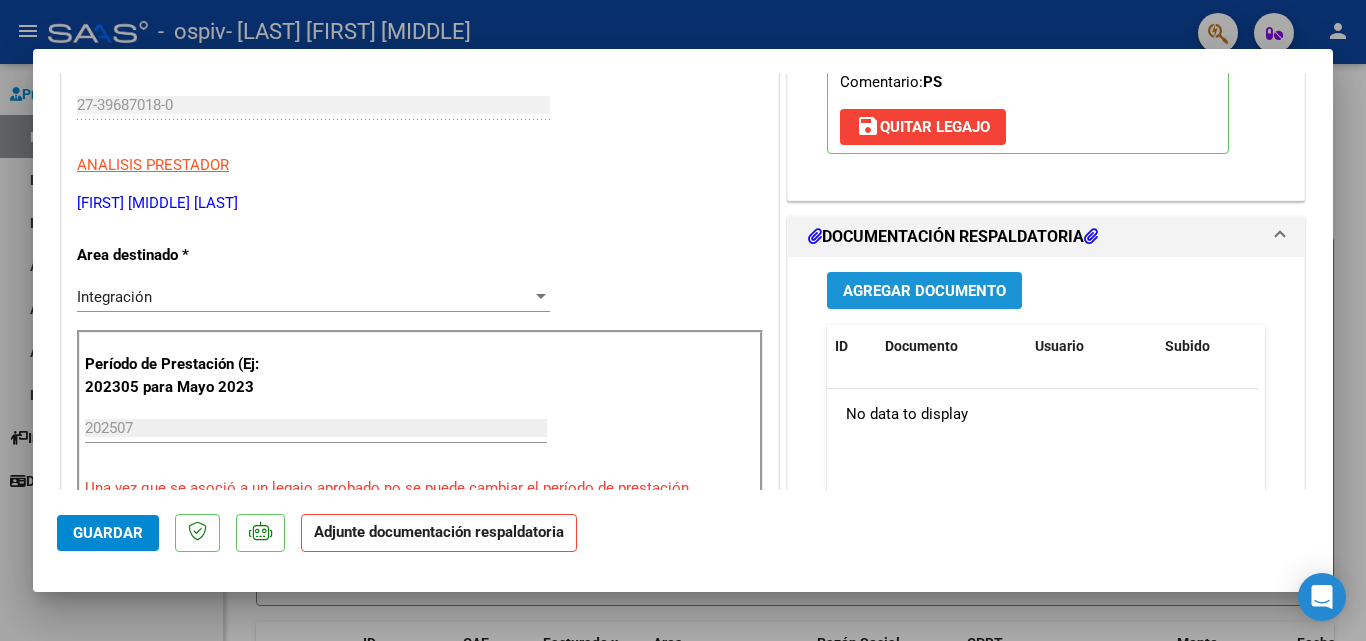 click on "Agregar Documento" at bounding box center (924, 291) 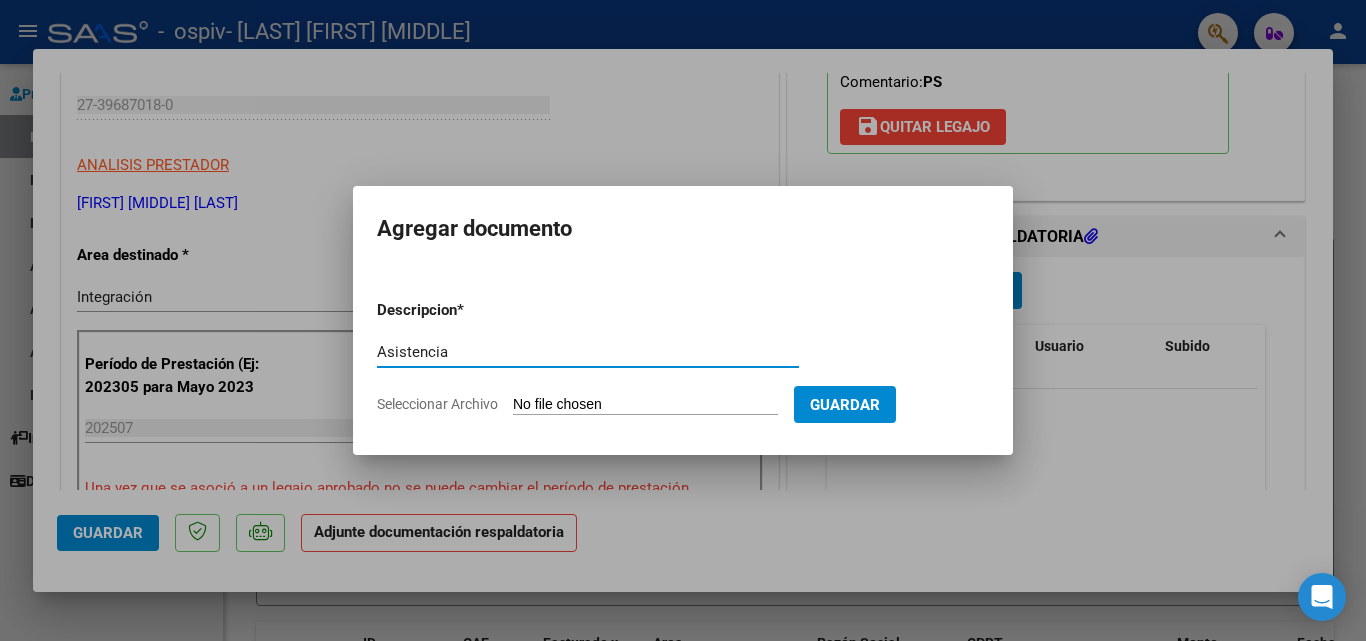 type on "Asistencia" 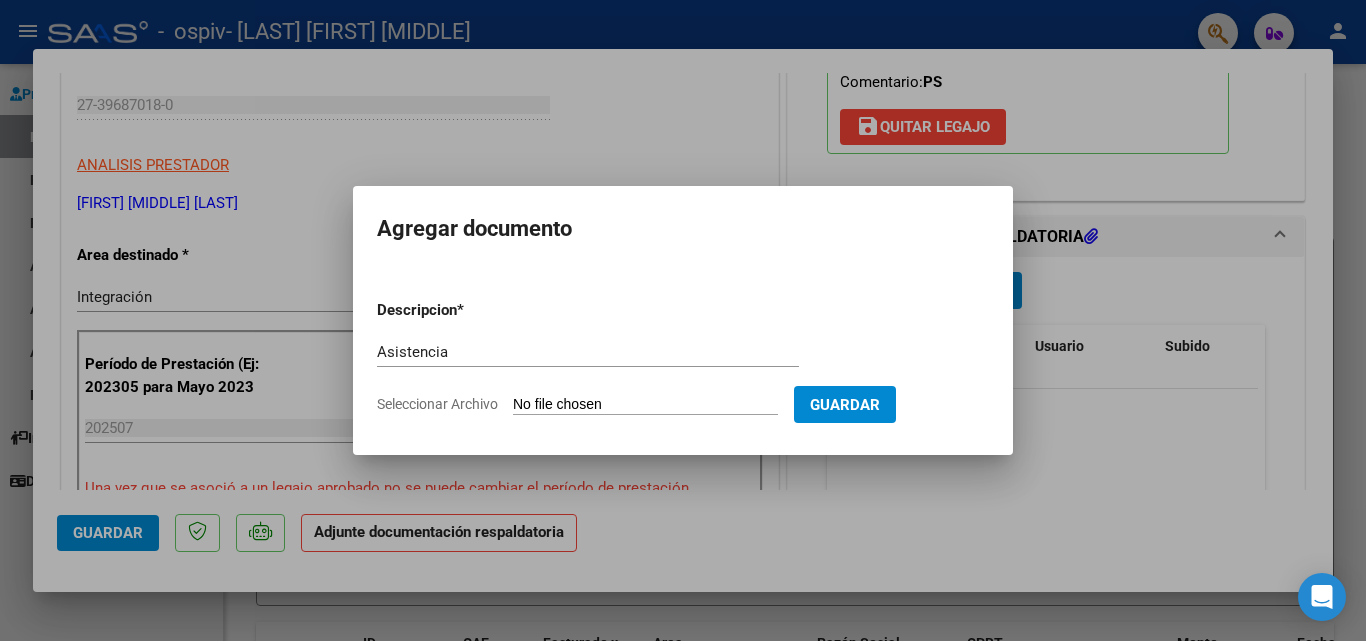 click on "Seleccionar Archivo" at bounding box center [645, 405] 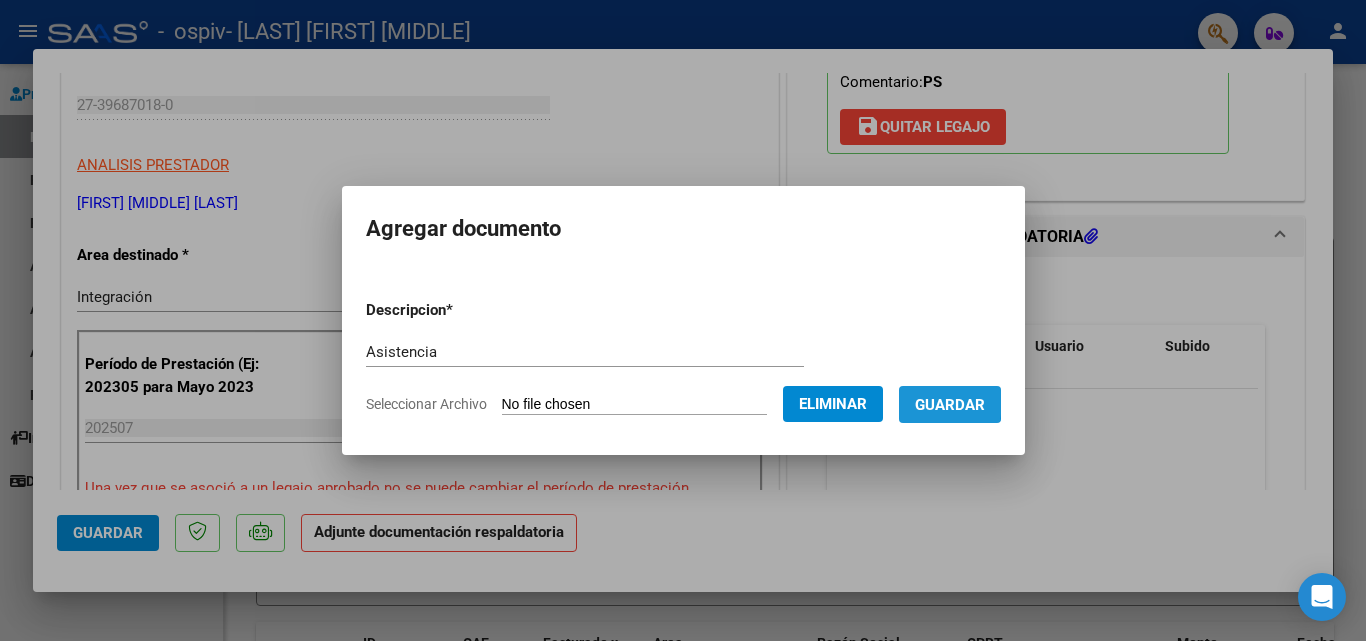 click on "Guardar" at bounding box center [950, 404] 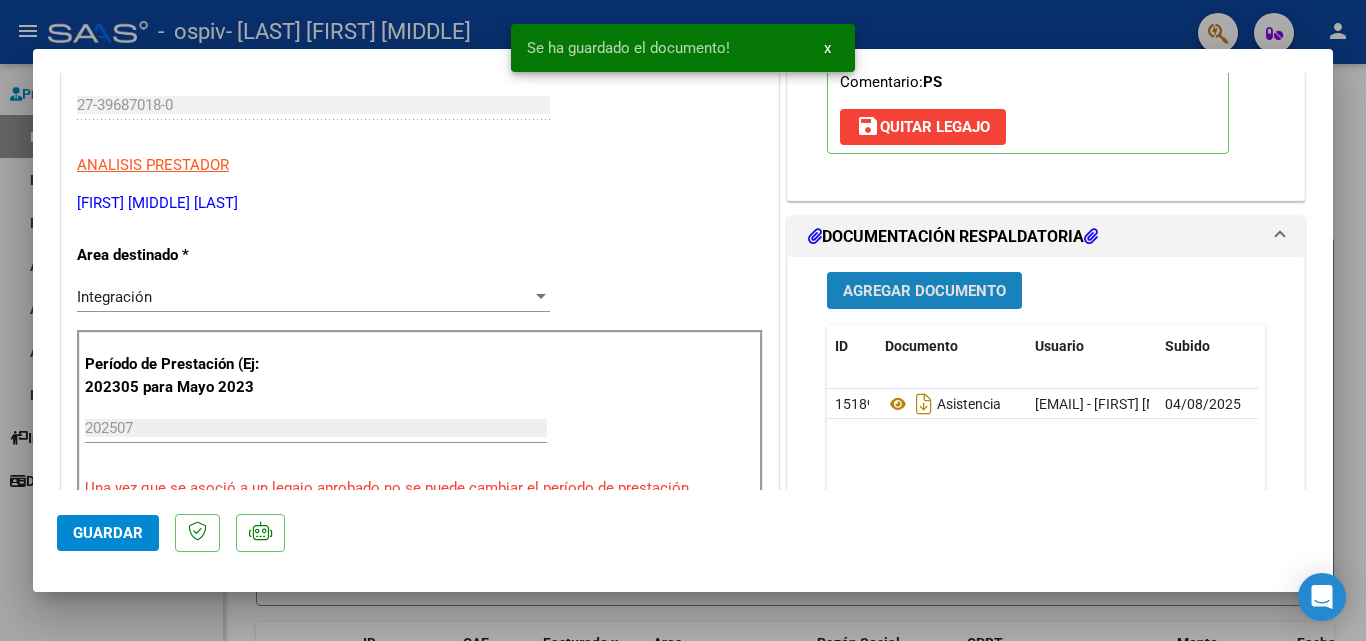 click on "Agregar Documento" at bounding box center (924, 290) 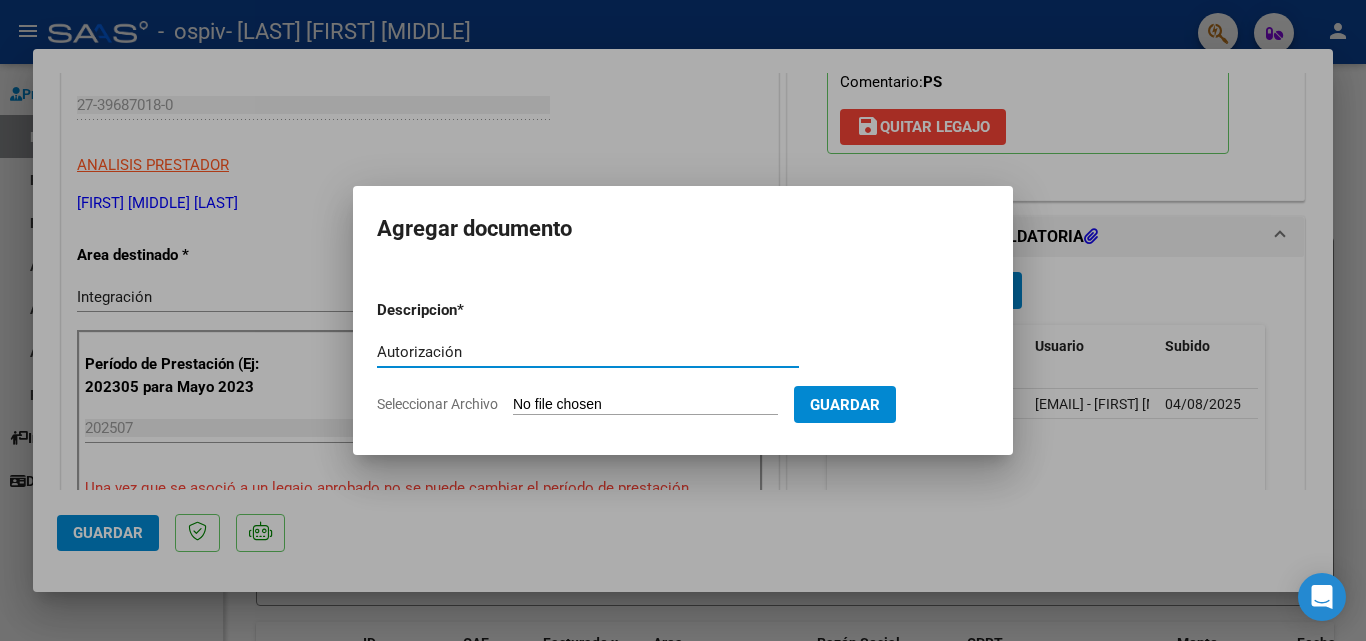 type on "Autorización" 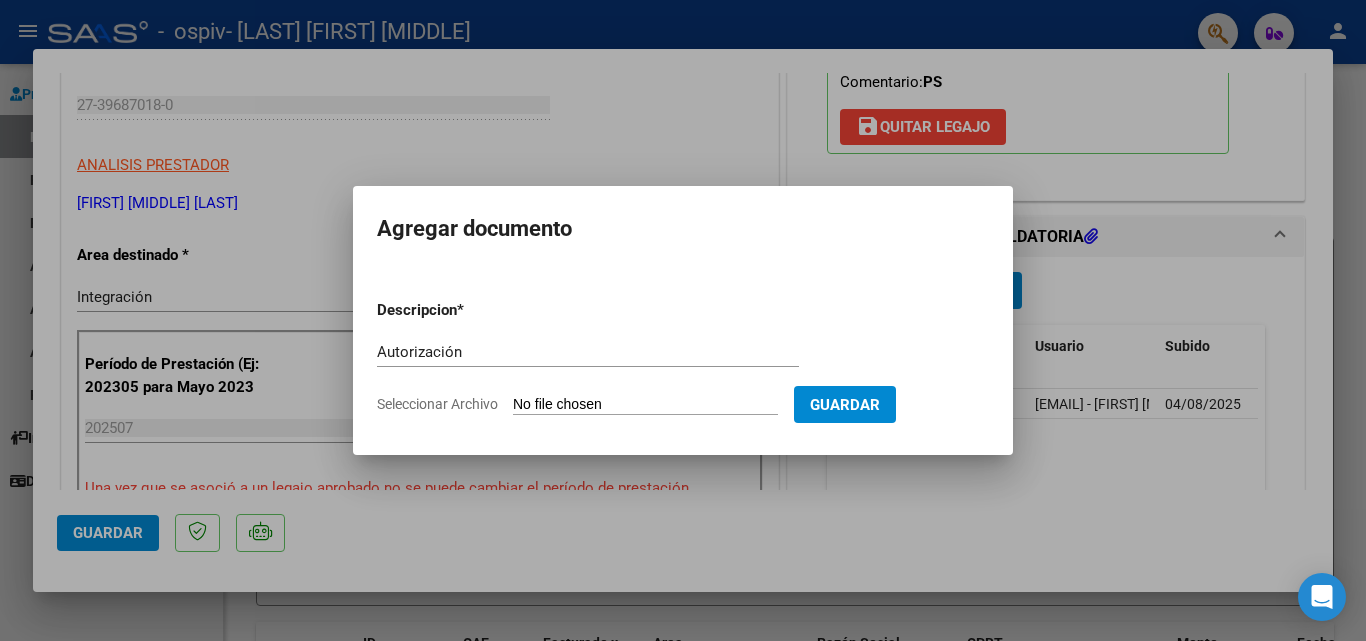 click on "Seleccionar Archivo" at bounding box center (645, 405) 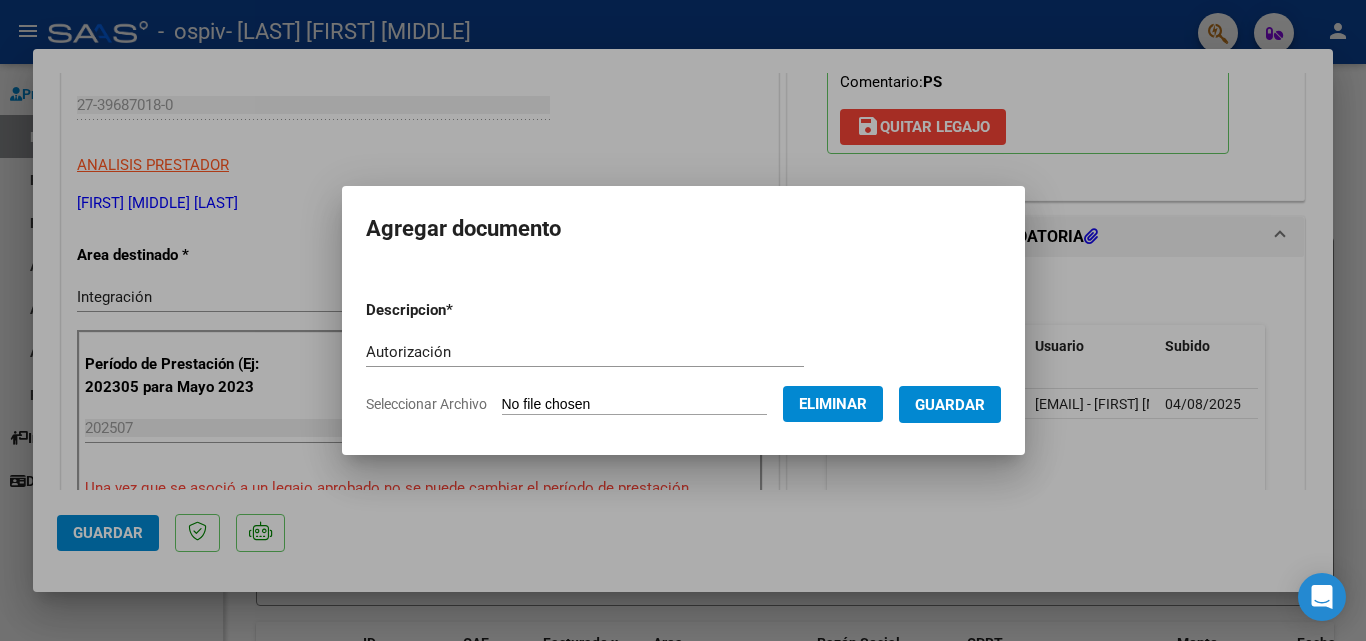 click on "Guardar" at bounding box center (950, 405) 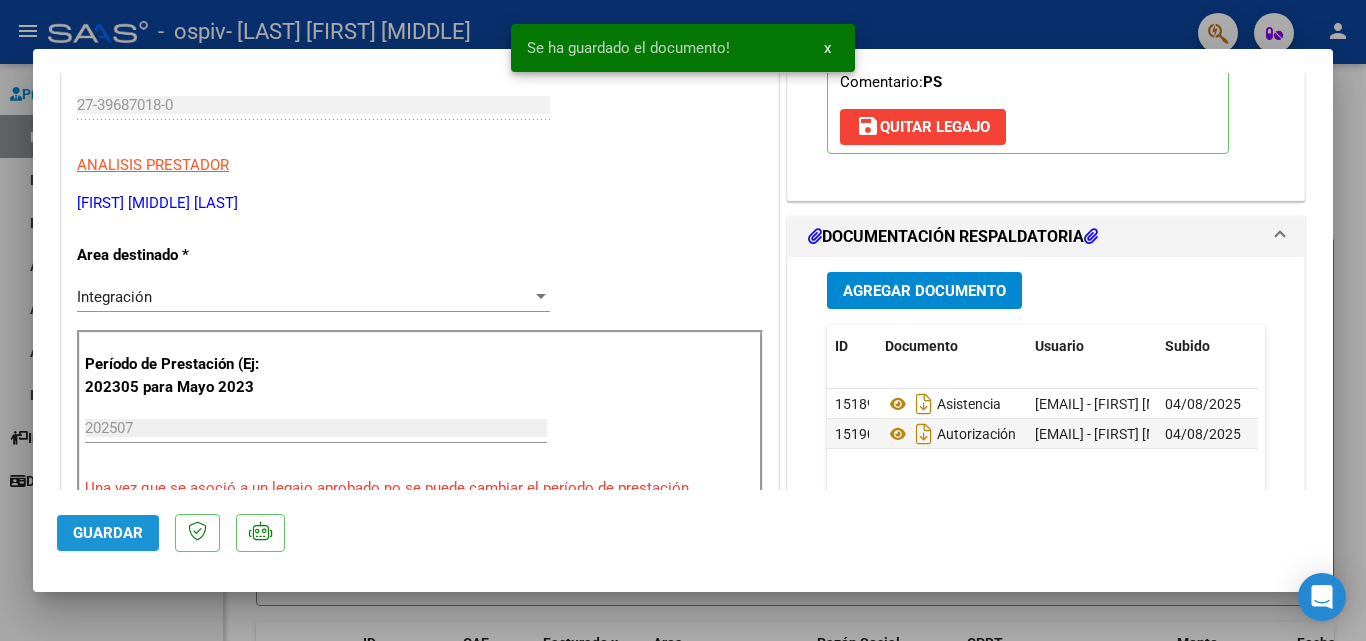 click on "Guardar" 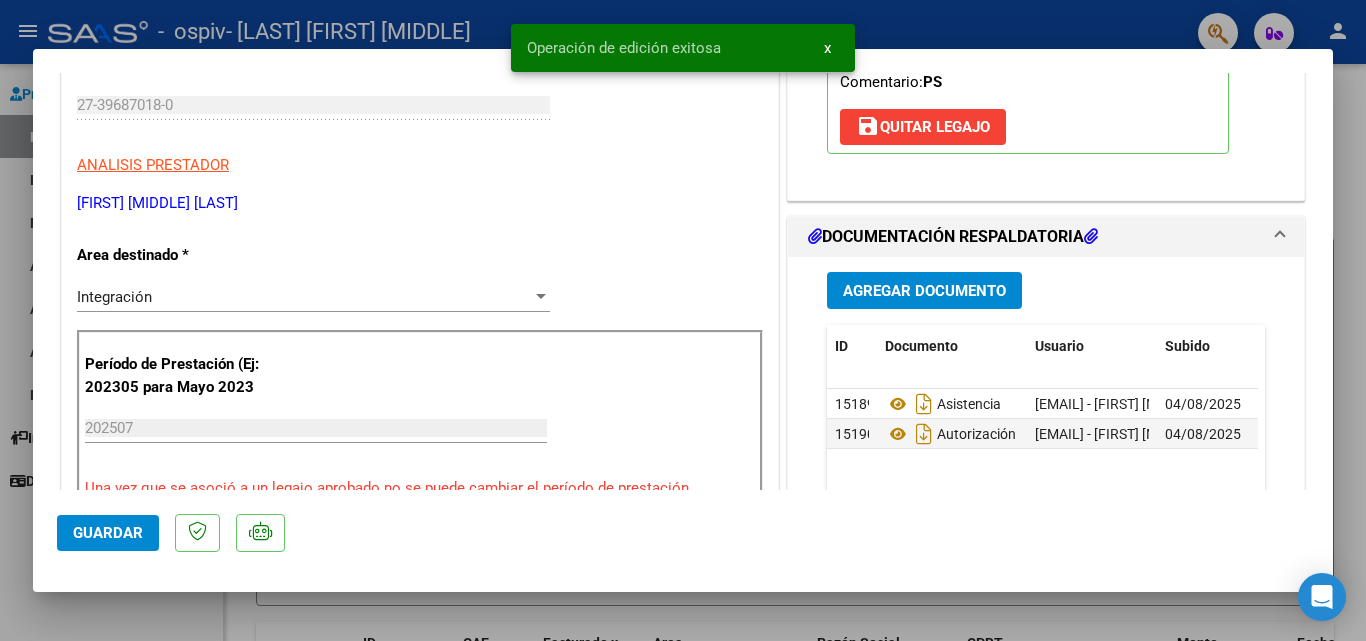 click at bounding box center [683, 320] 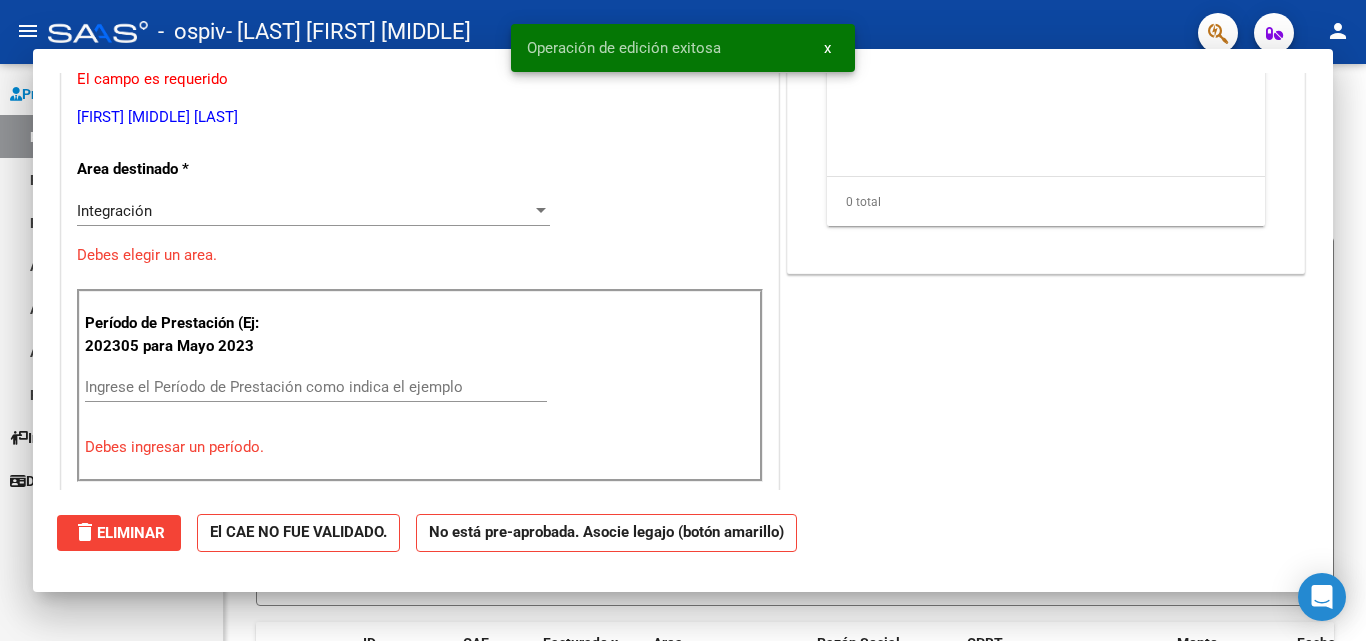 scroll, scrollTop: 0, scrollLeft: 0, axis: both 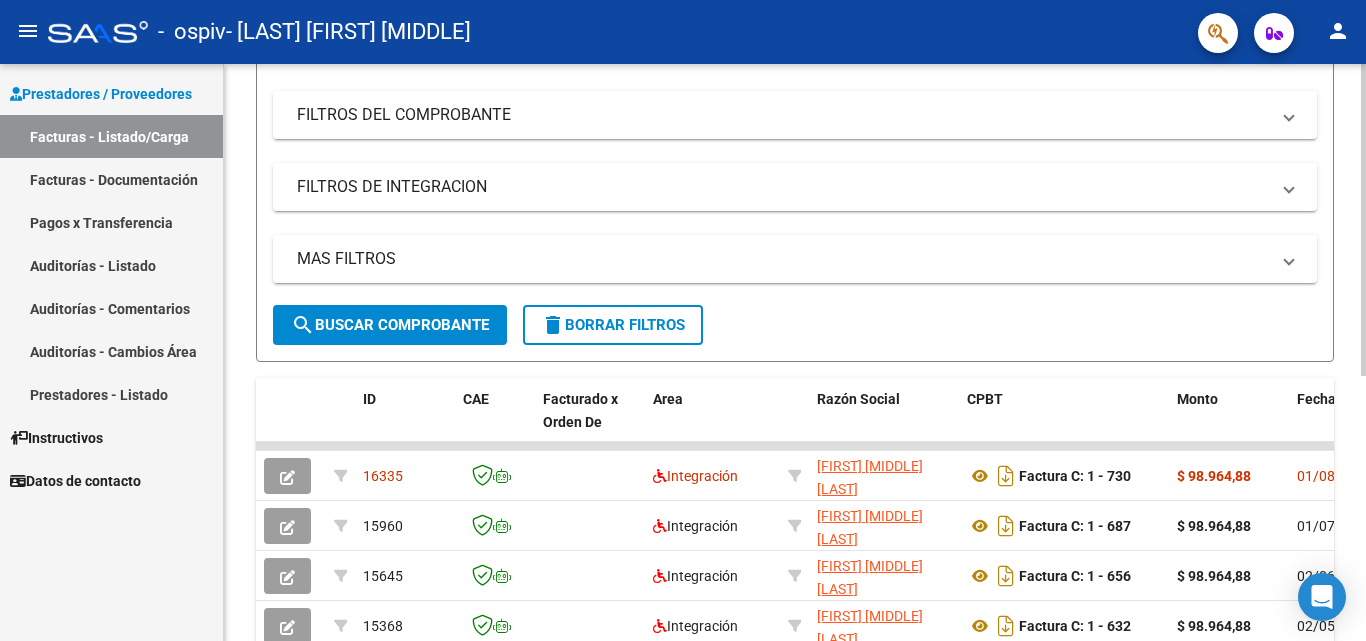 click 